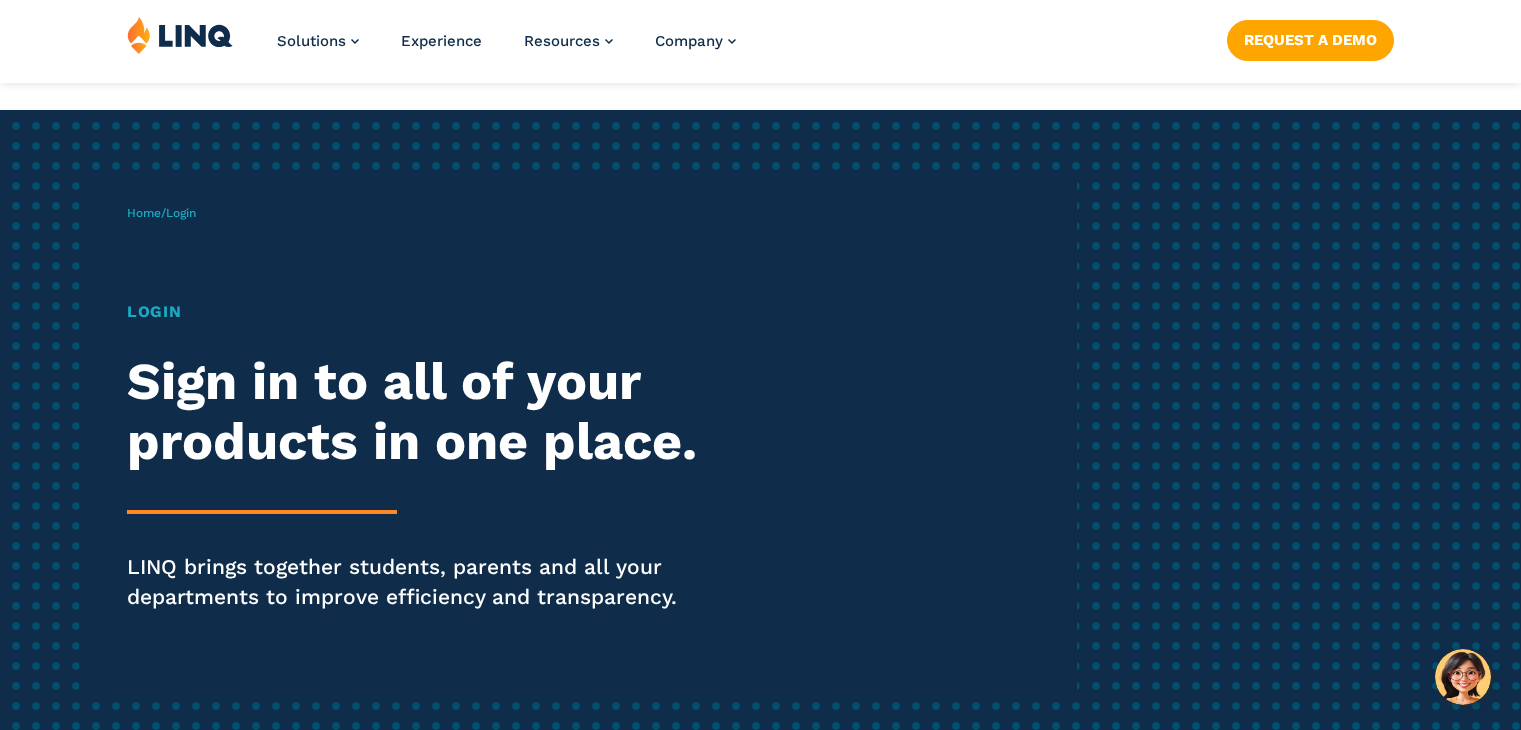 scroll, scrollTop: 400, scrollLeft: 0, axis: vertical 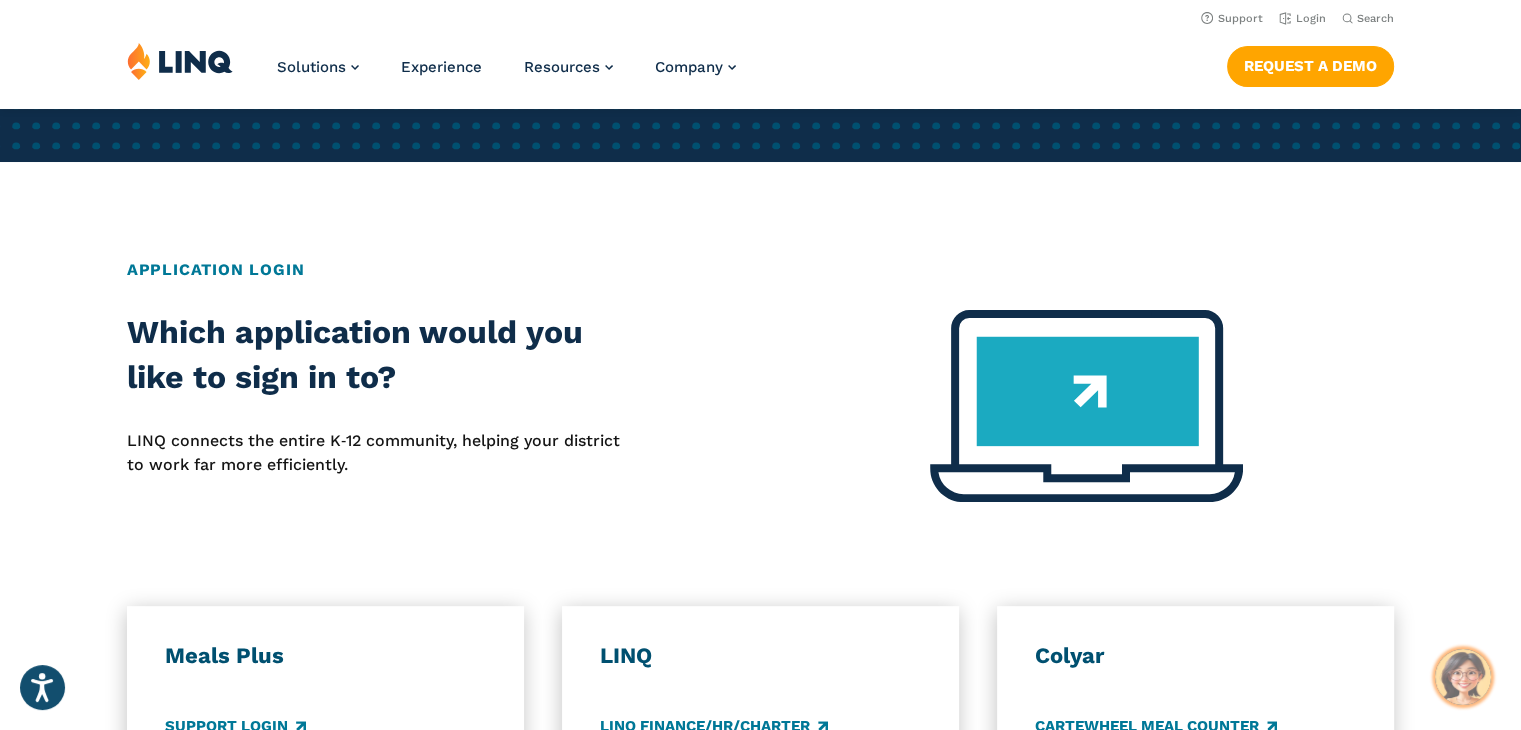 click at bounding box center [1463, 677] 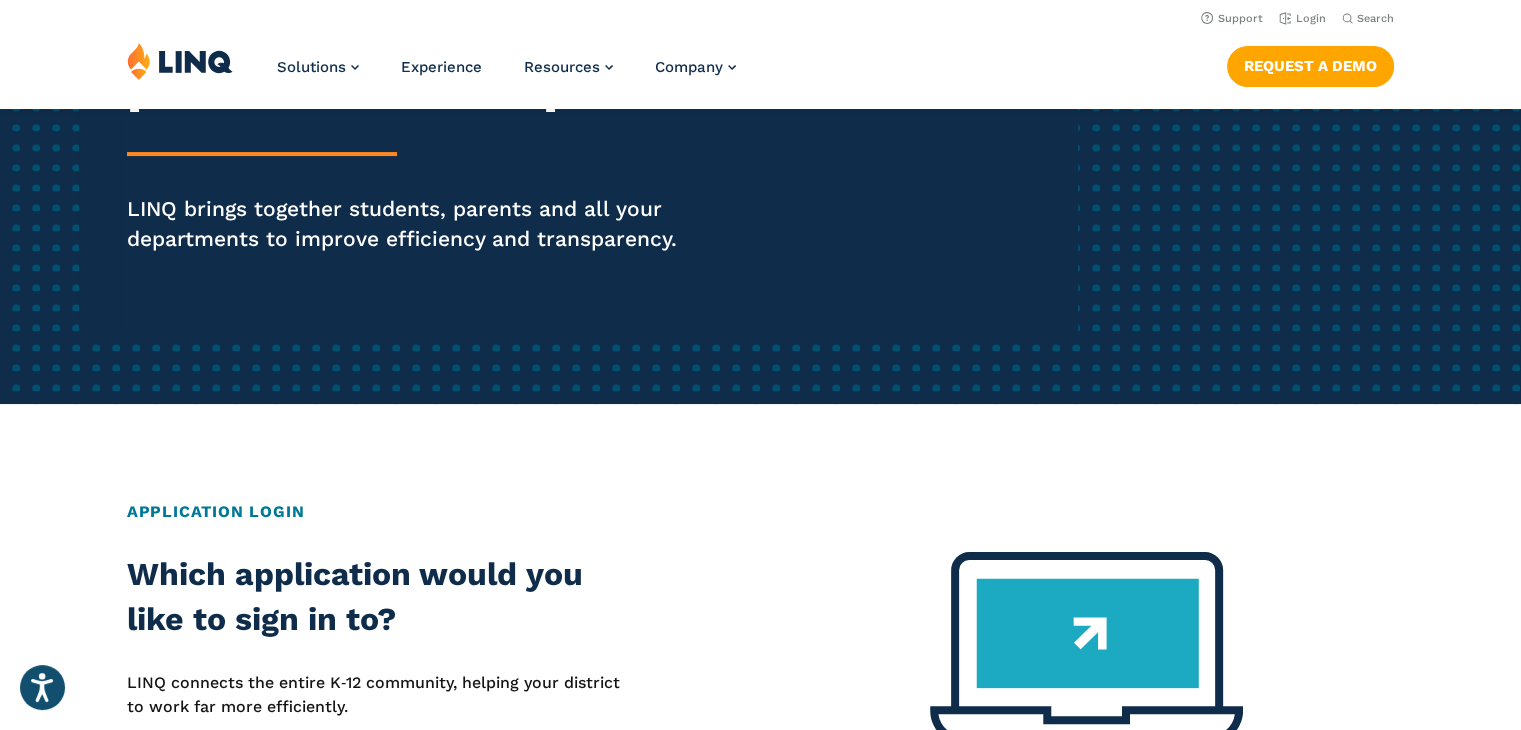 scroll, scrollTop: 200, scrollLeft: 0, axis: vertical 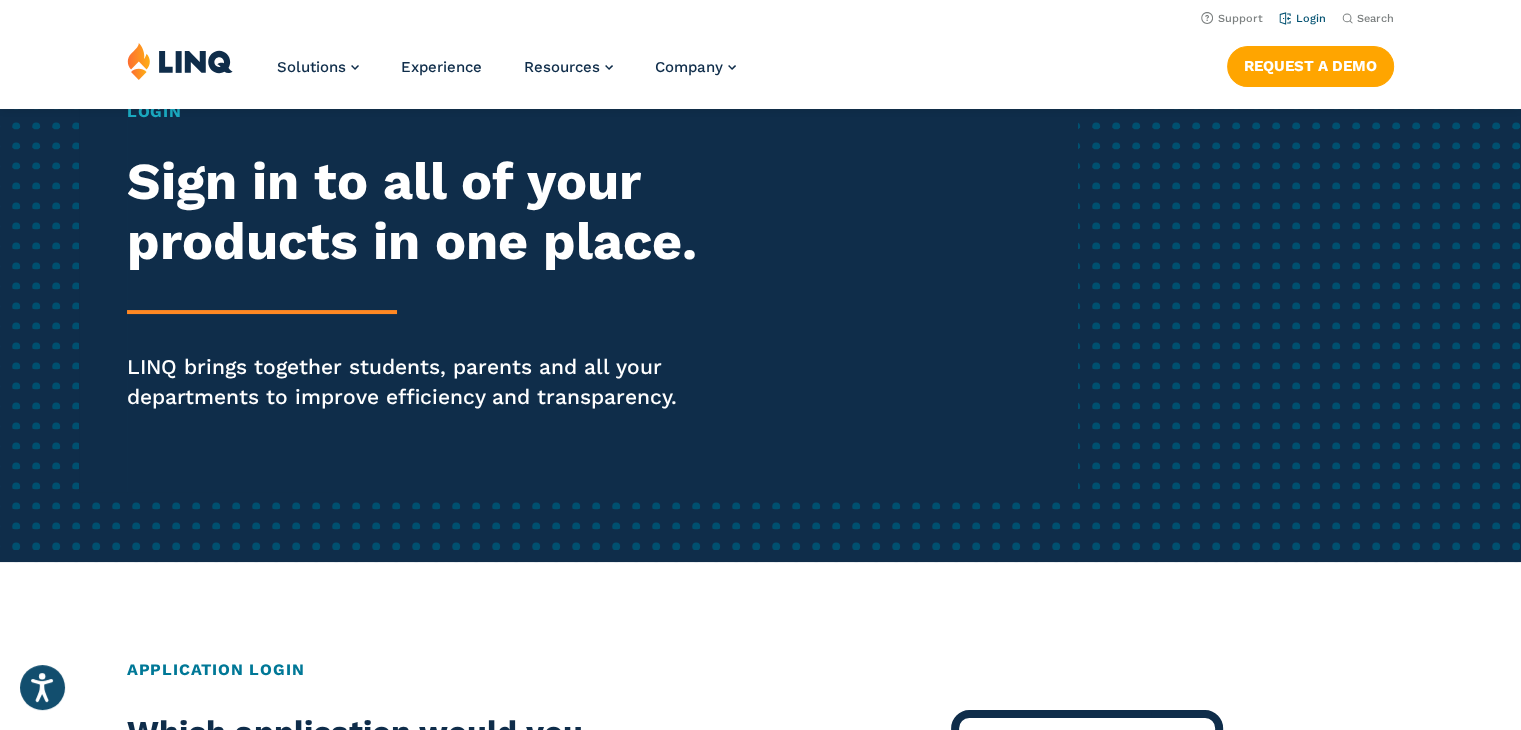 click on "Login" at bounding box center [1302, 18] 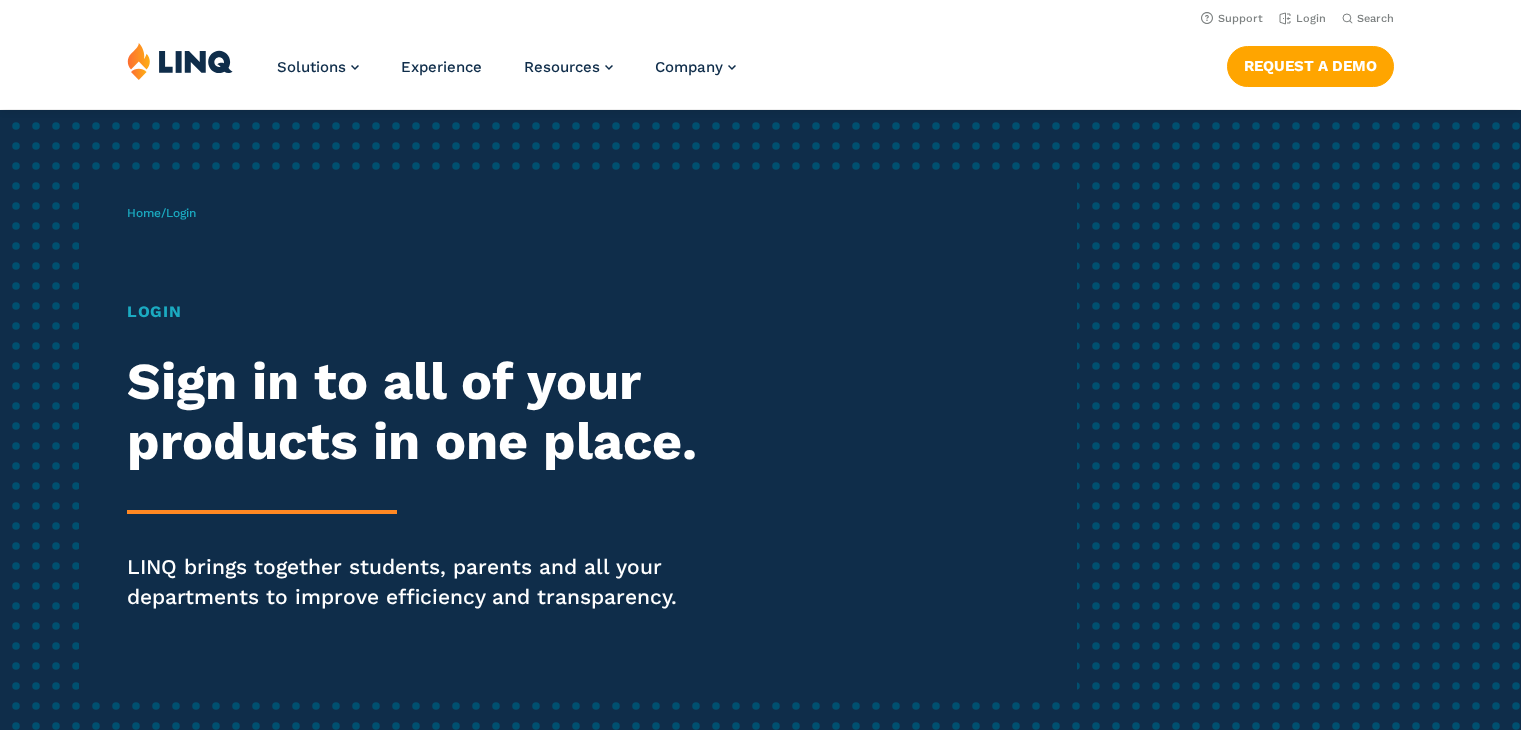 scroll, scrollTop: 0, scrollLeft: 0, axis: both 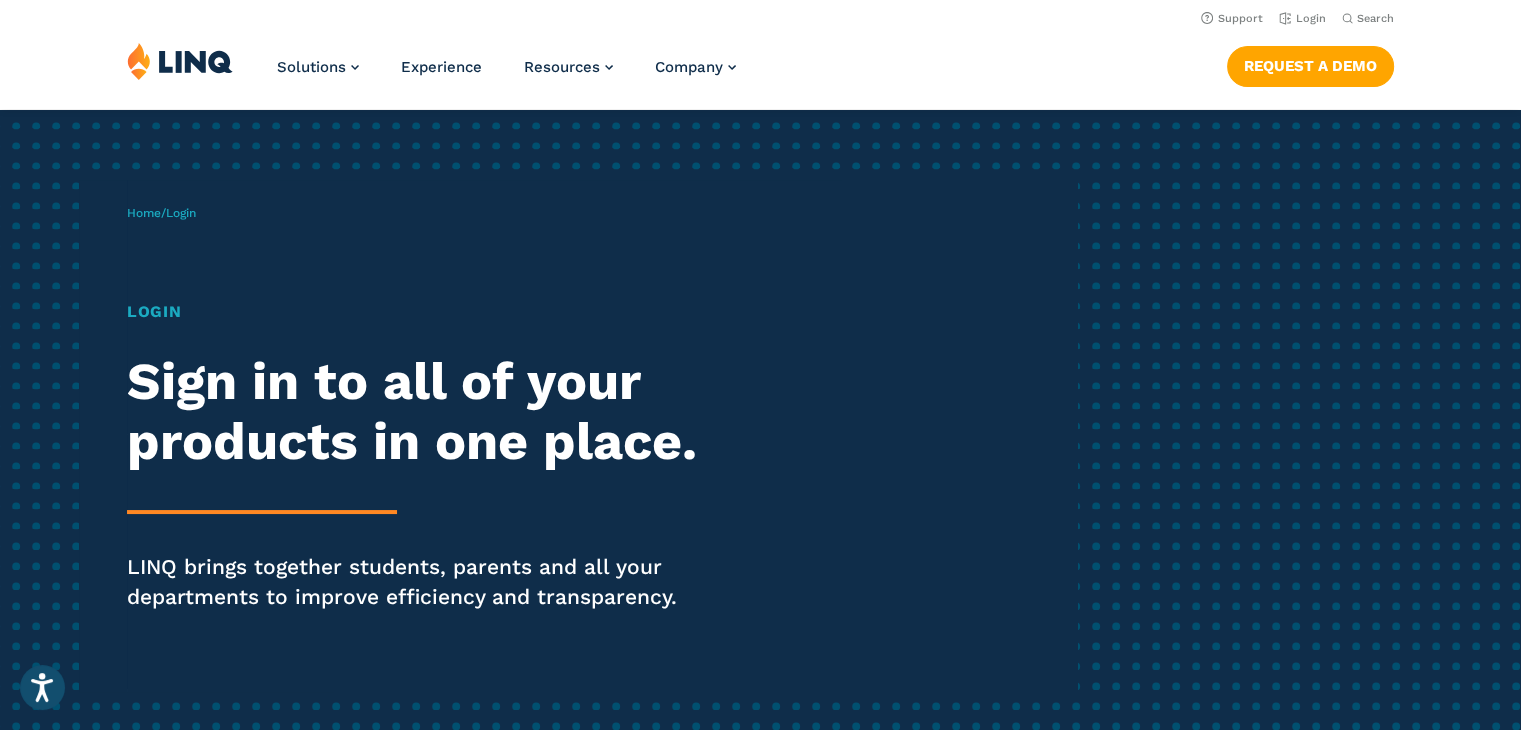 click on "Login" at bounding box center [420, 312] 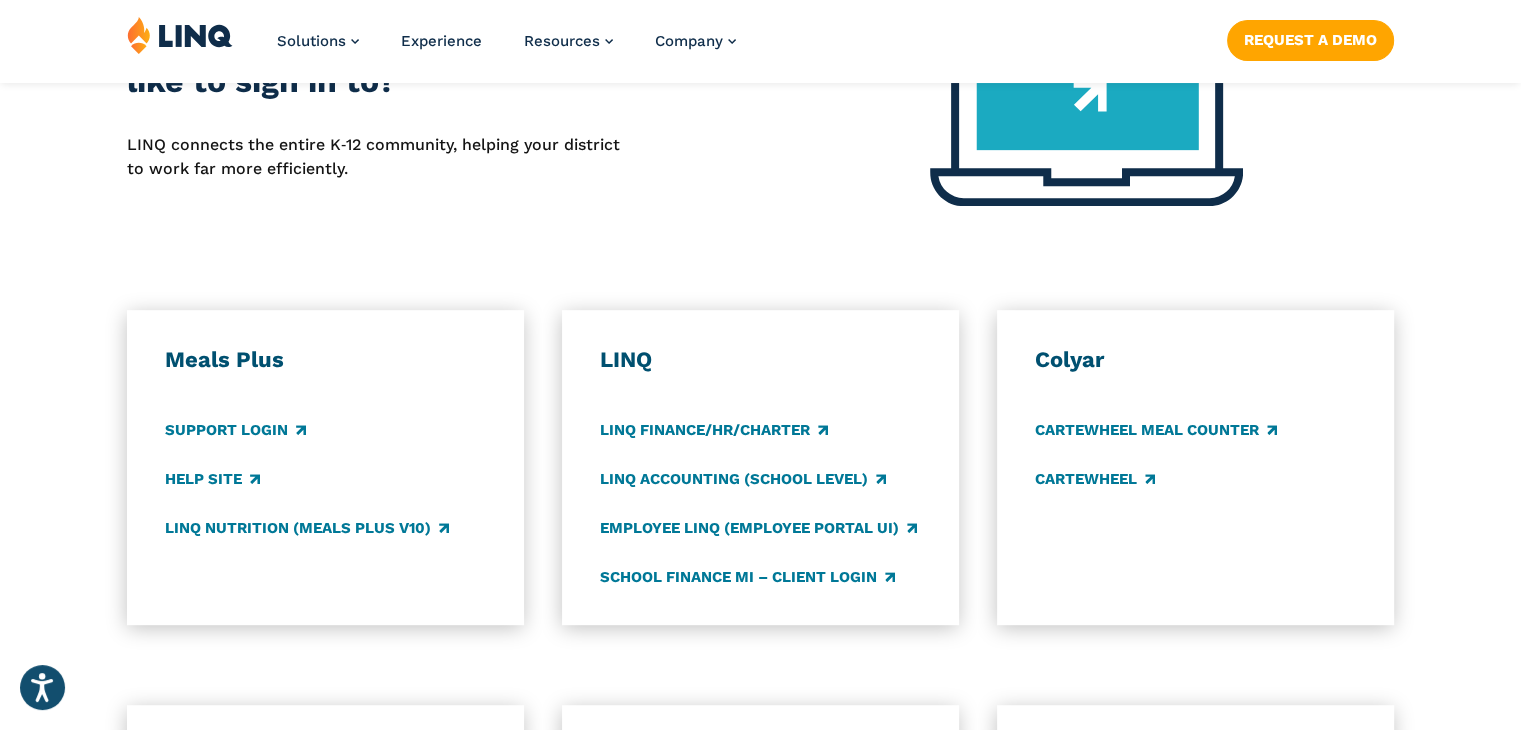 scroll, scrollTop: 900, scrollLeft: 0, axis: vertical 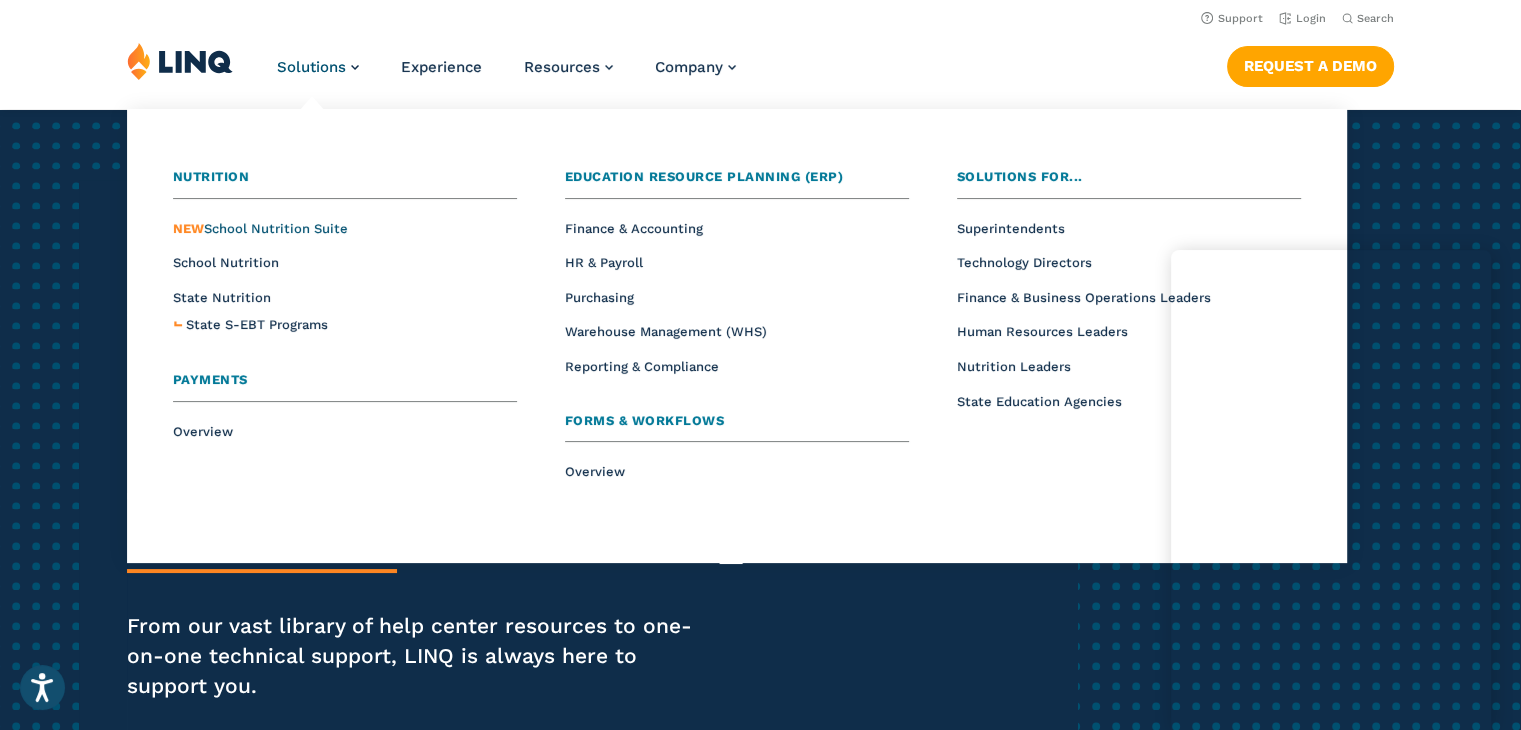 click on "NEW  School Nutrition Suite" at bounding box center (260, 228) 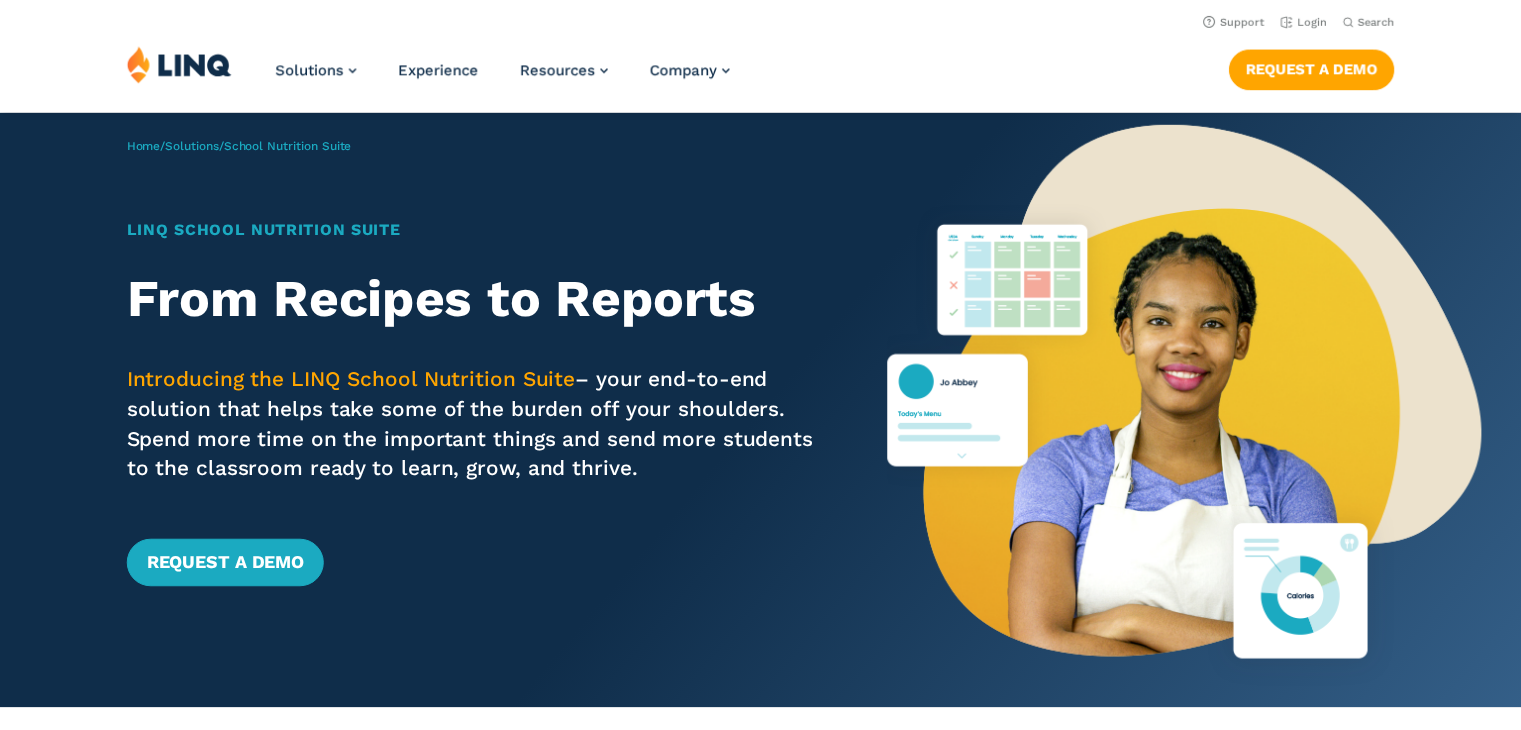 scroll, scrollTop: 0, scrollLeft: 0, axis: both 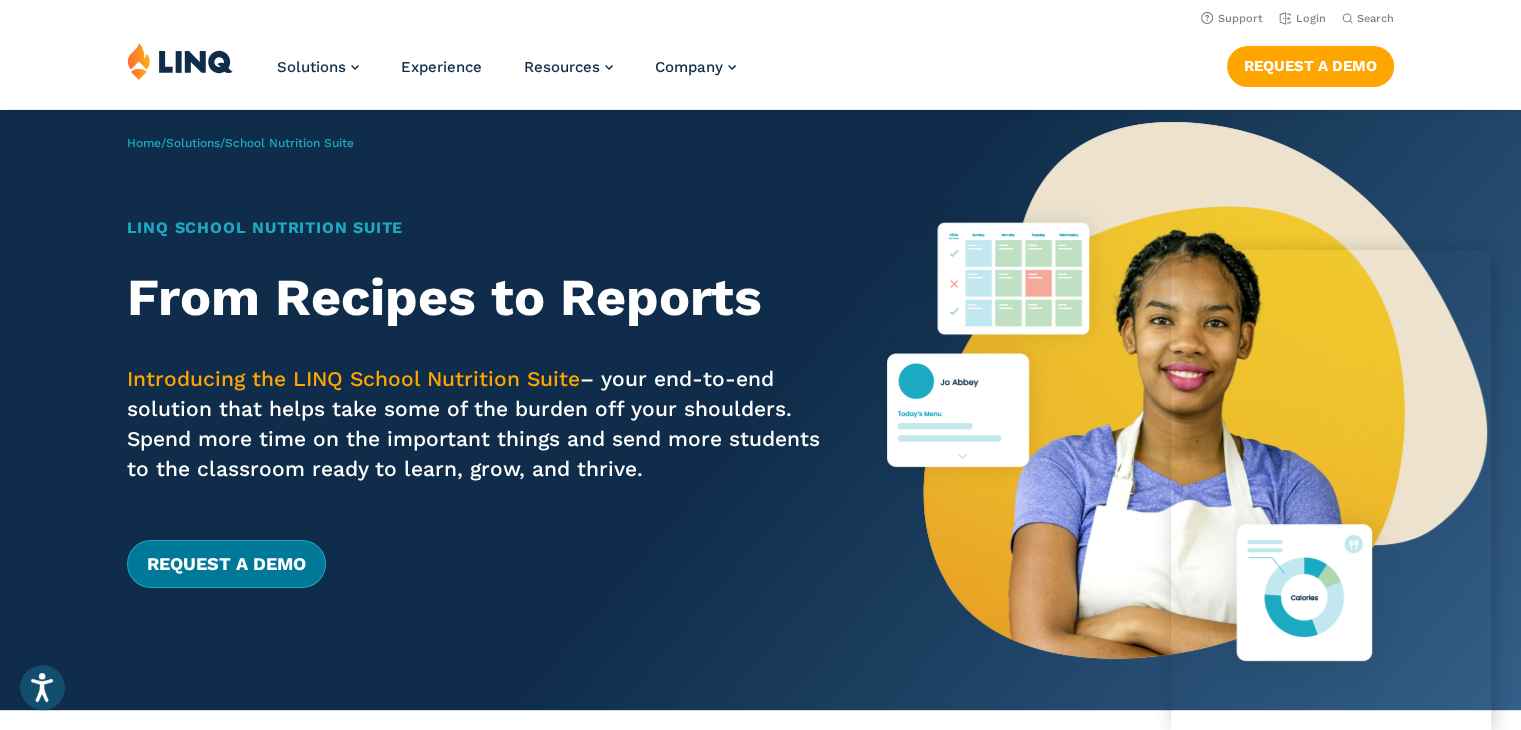 click on "Request a Demo" at bounding box center (226, 564) 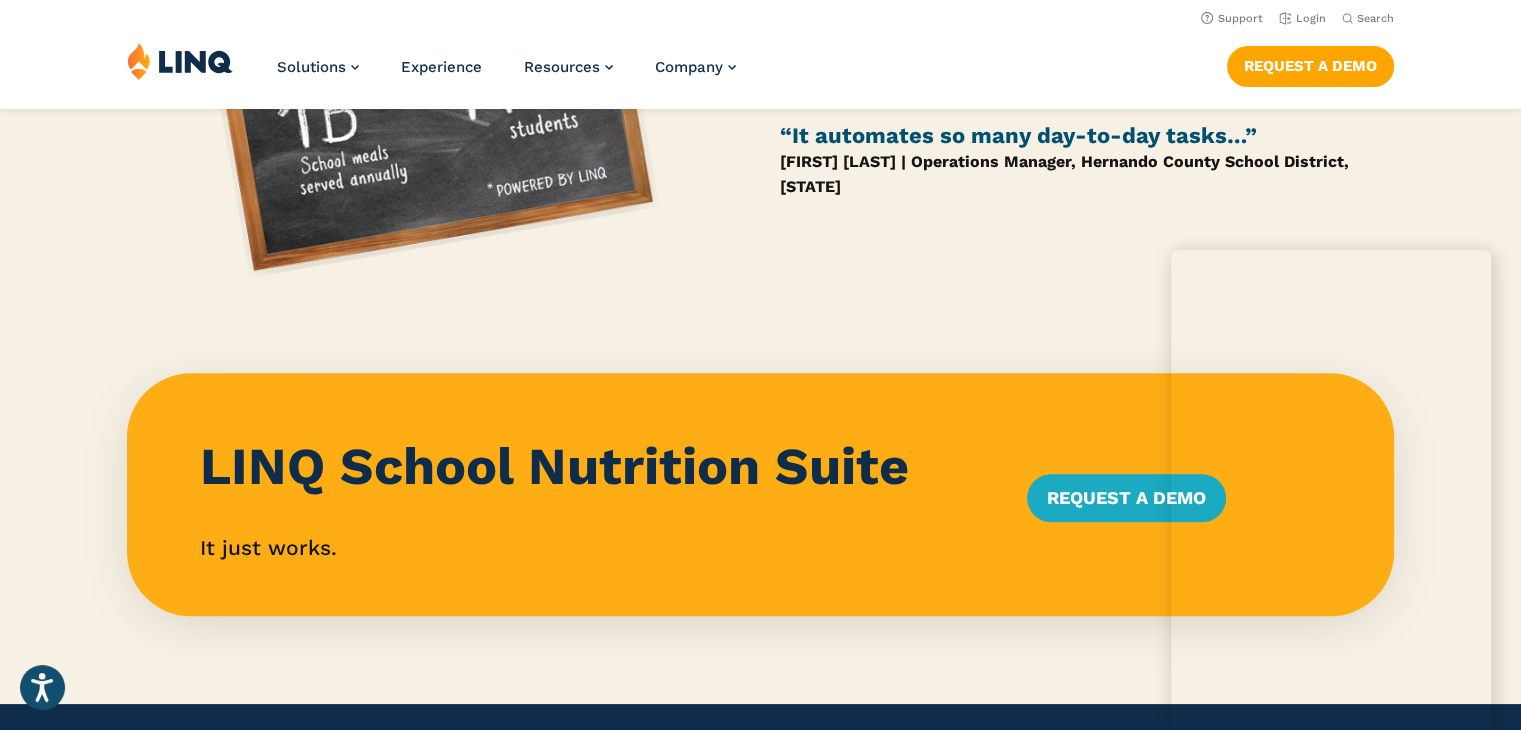 scroll, scrollTop: 1600, scrollLeft: 0, axis: vertical 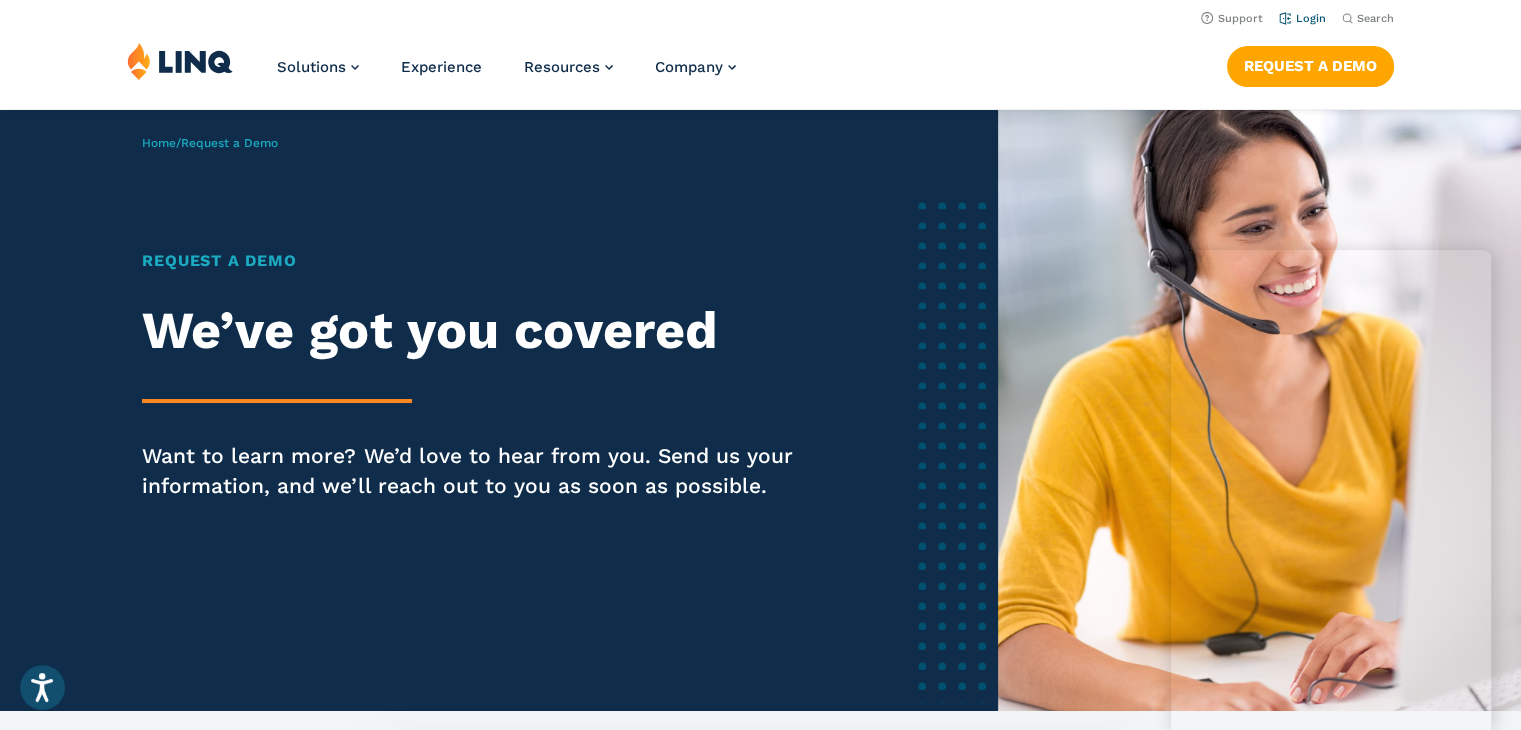 click on "Login" at bounding box center (1302, 18) 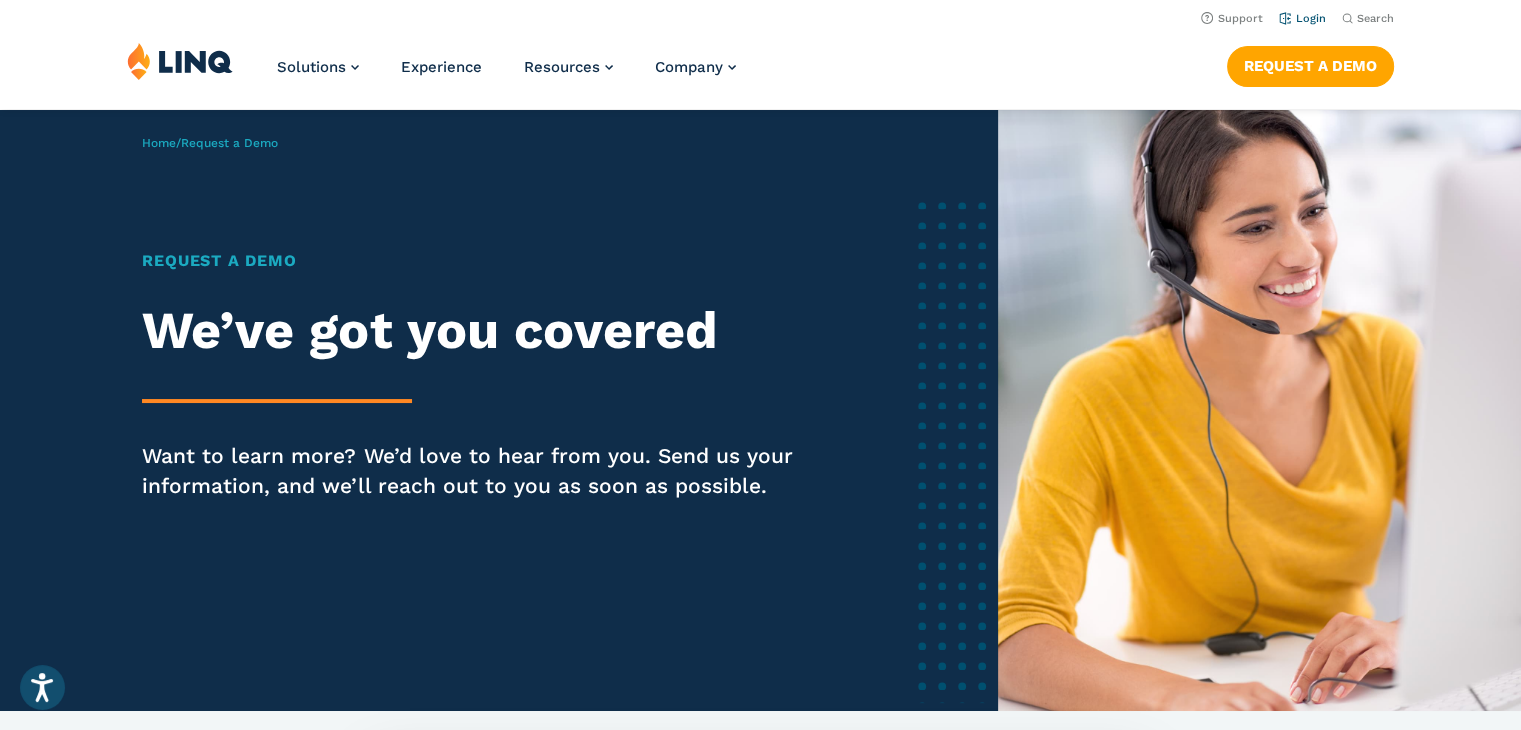 click on "Login" at bounding box center [1302, 18] 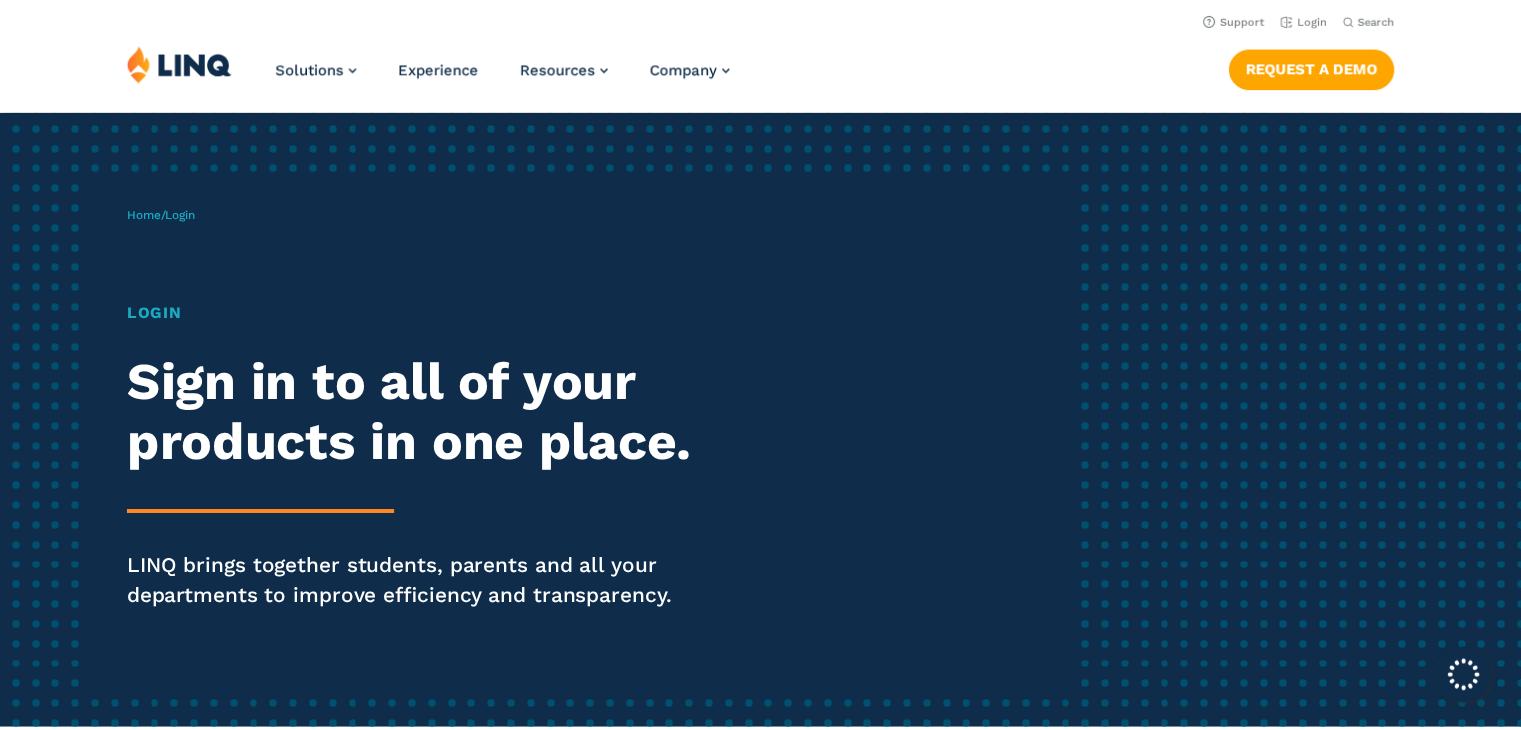 scroll, scrollTop: 0, scrollLeft: 0, axis: both 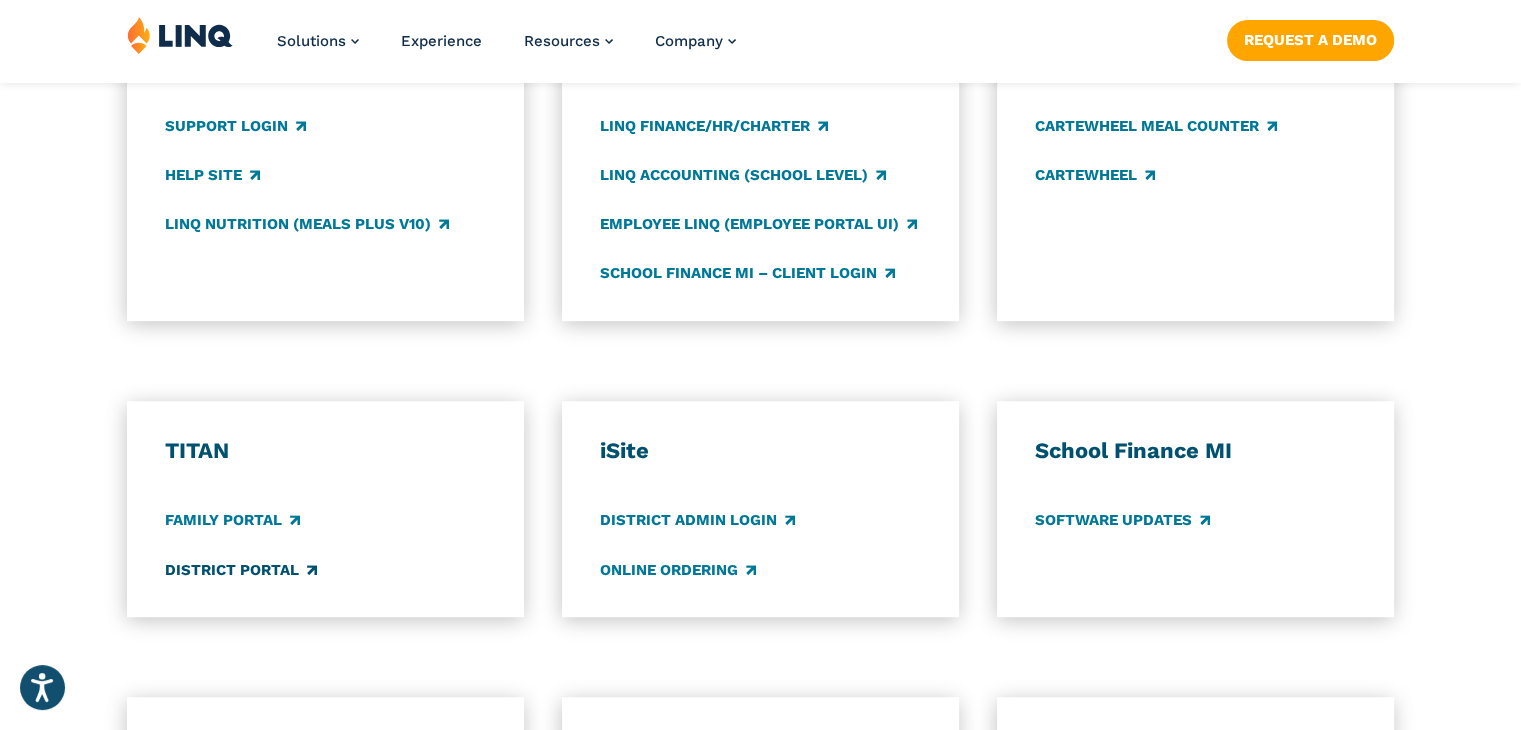 click on "District Portal" at bounding box center (241, 570) 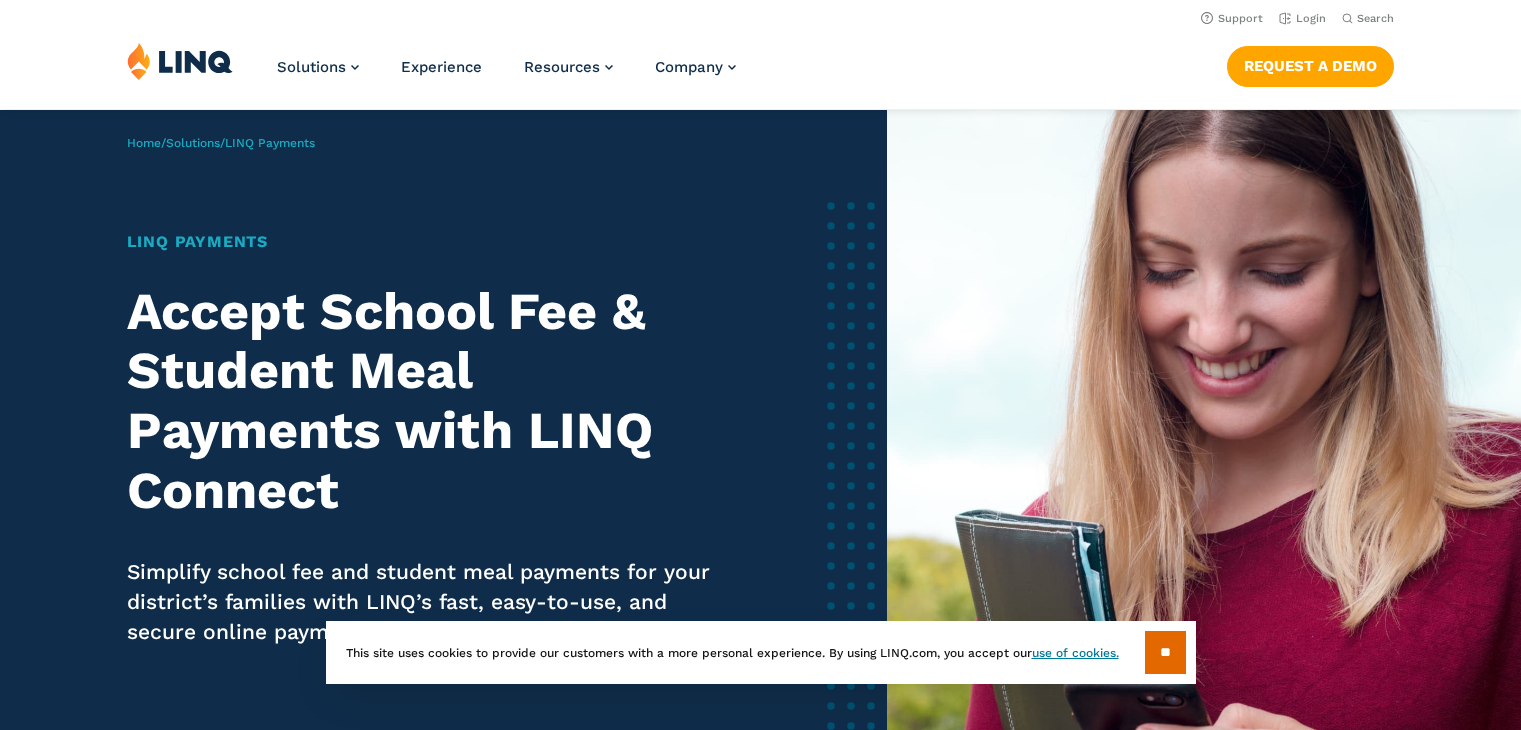 scroll, scrollTop: 0, scrollLeft: 0, axis: both 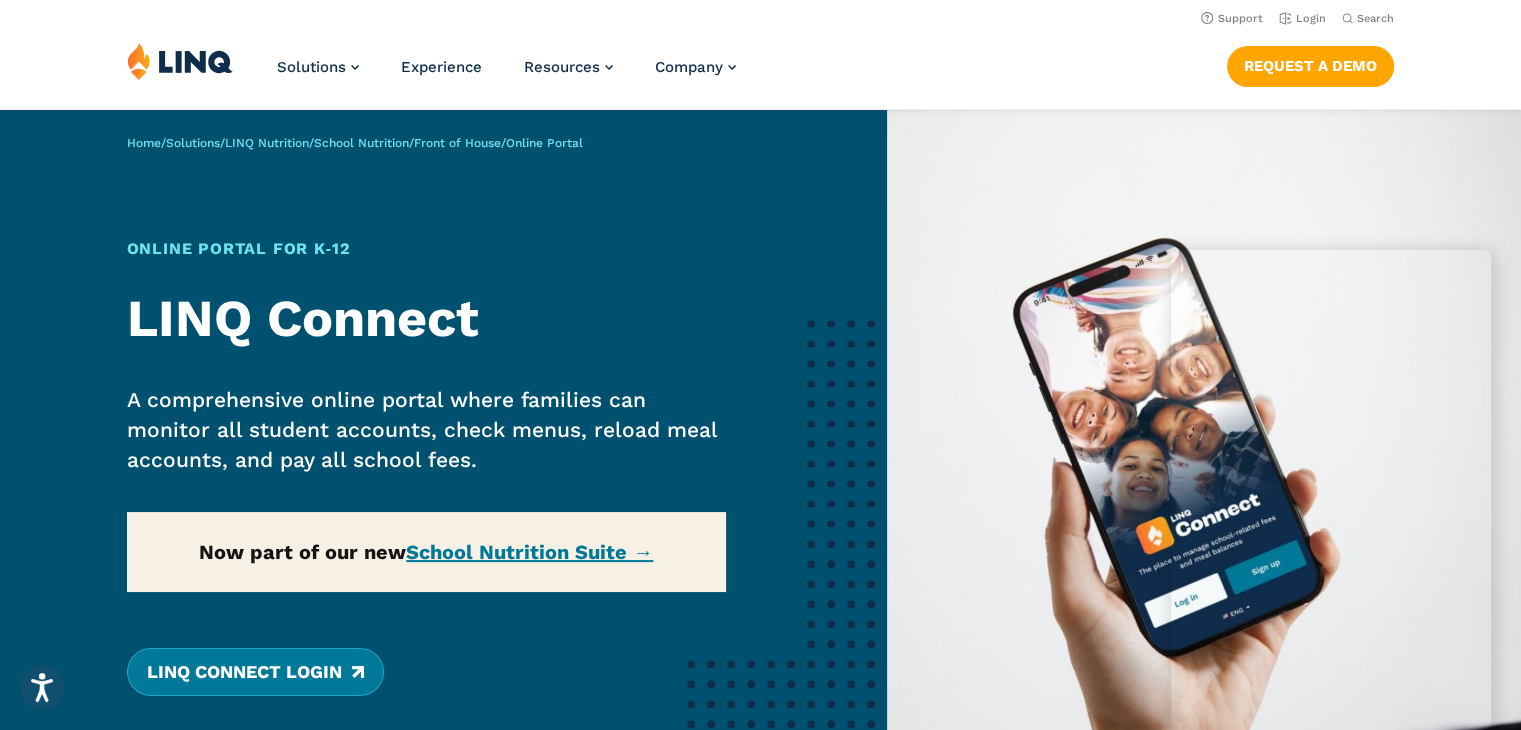 click on "LINQ Connect Login" at bounding box center (255, 672) 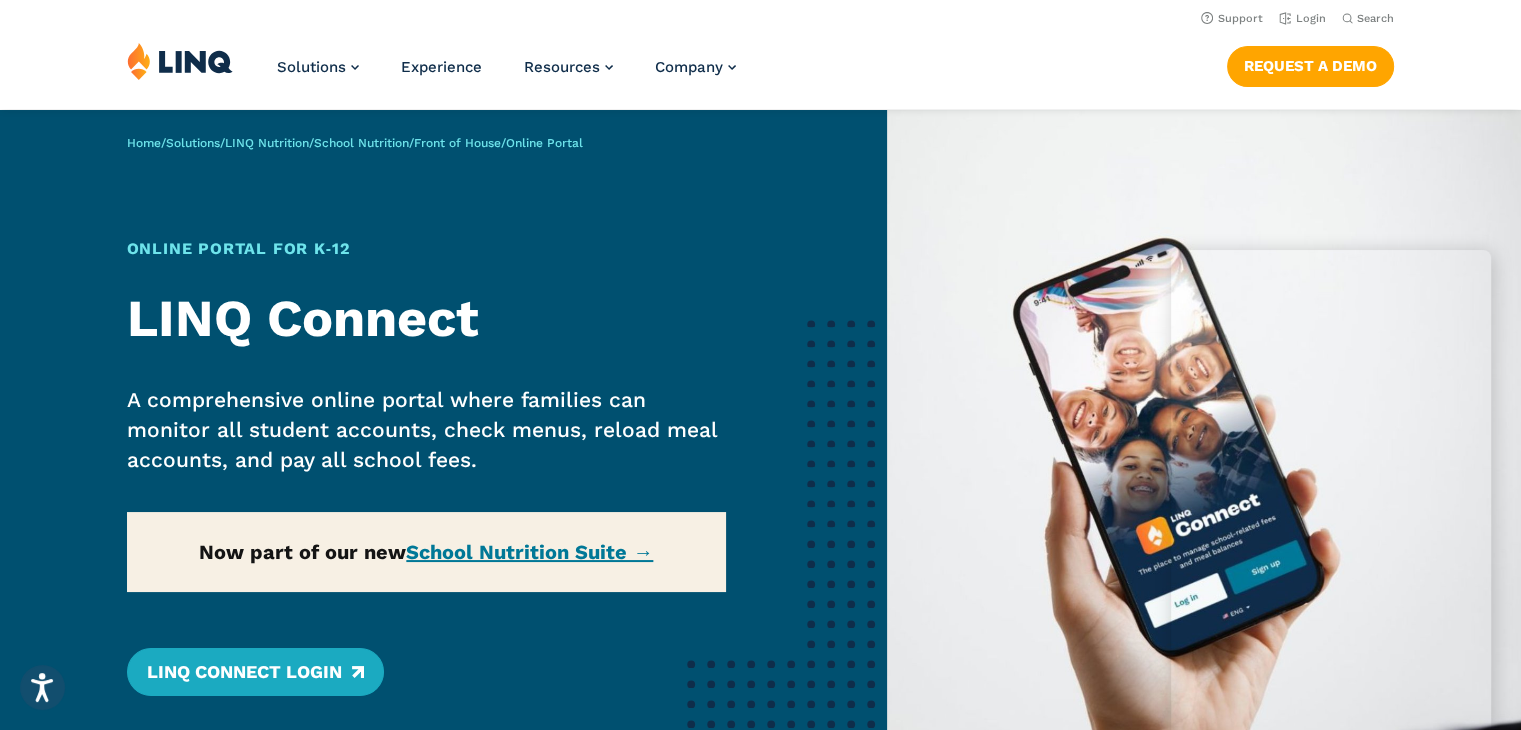 click on "Home  /  Solutions  /  LINQ Nutrition  /  School Nutrition  /  Front of House  /  Online Portal
Online Portal for K‑12
LINQ Connect
A comprehensive online portal where families can monitor all student accounts, check menus, reload meal accounts, and pay all school fees.
Now part of our new  School Nutrition Suite →
LINQ Connect Login" at bounding box center (443, 474) 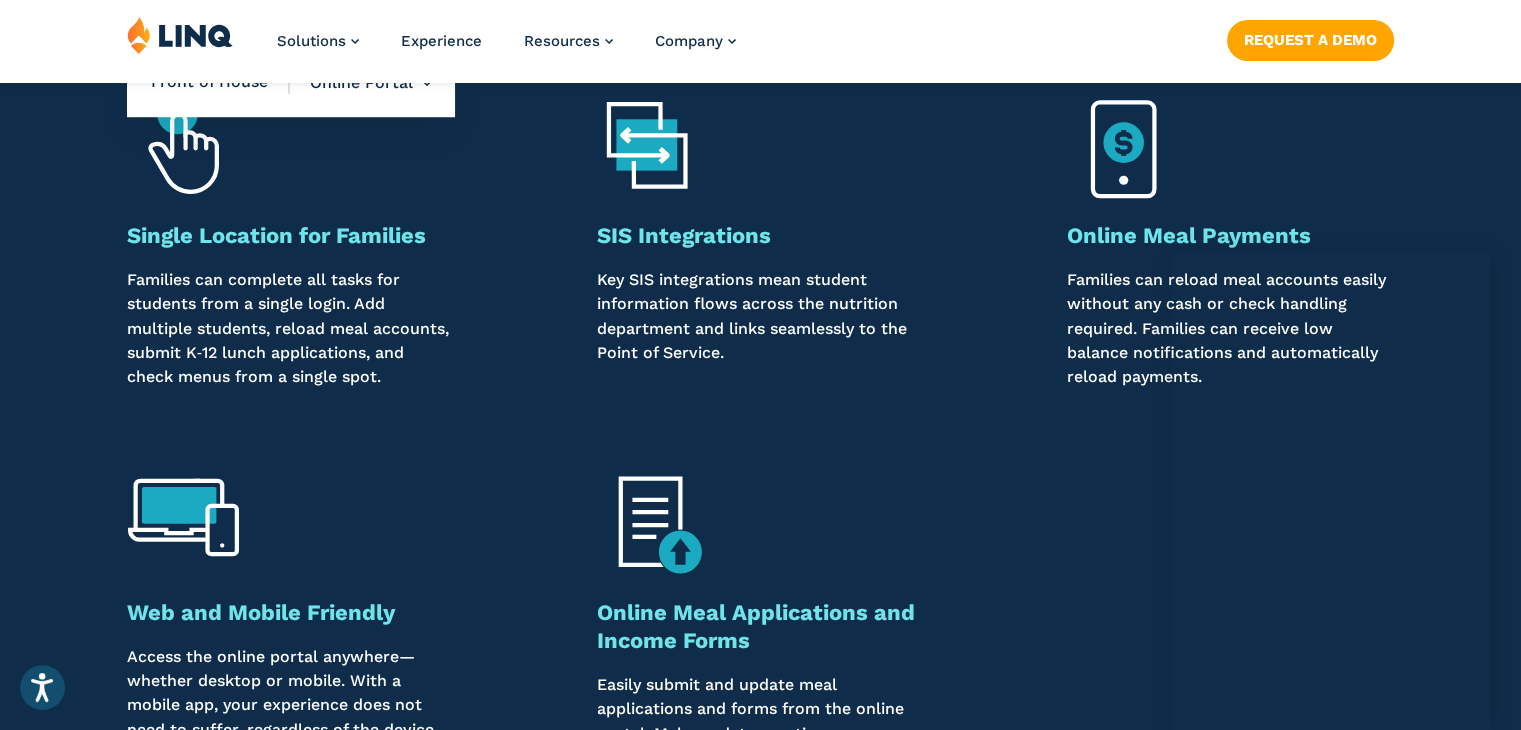 scroll, scrollTop: 1700, scrollLeft: 0, axis: vertical 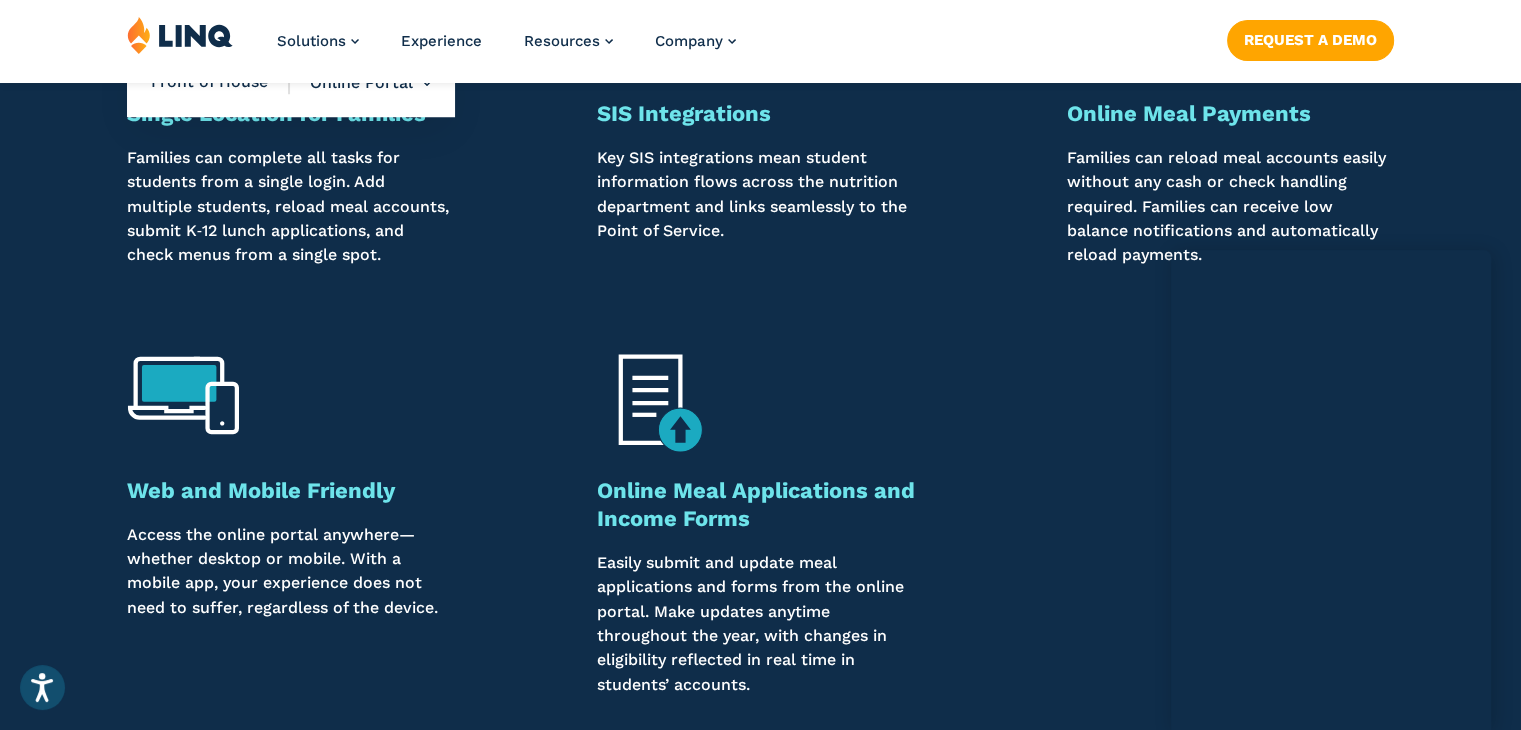 click on "Web and Mobile Friendly" at bounding box center (261, 490) 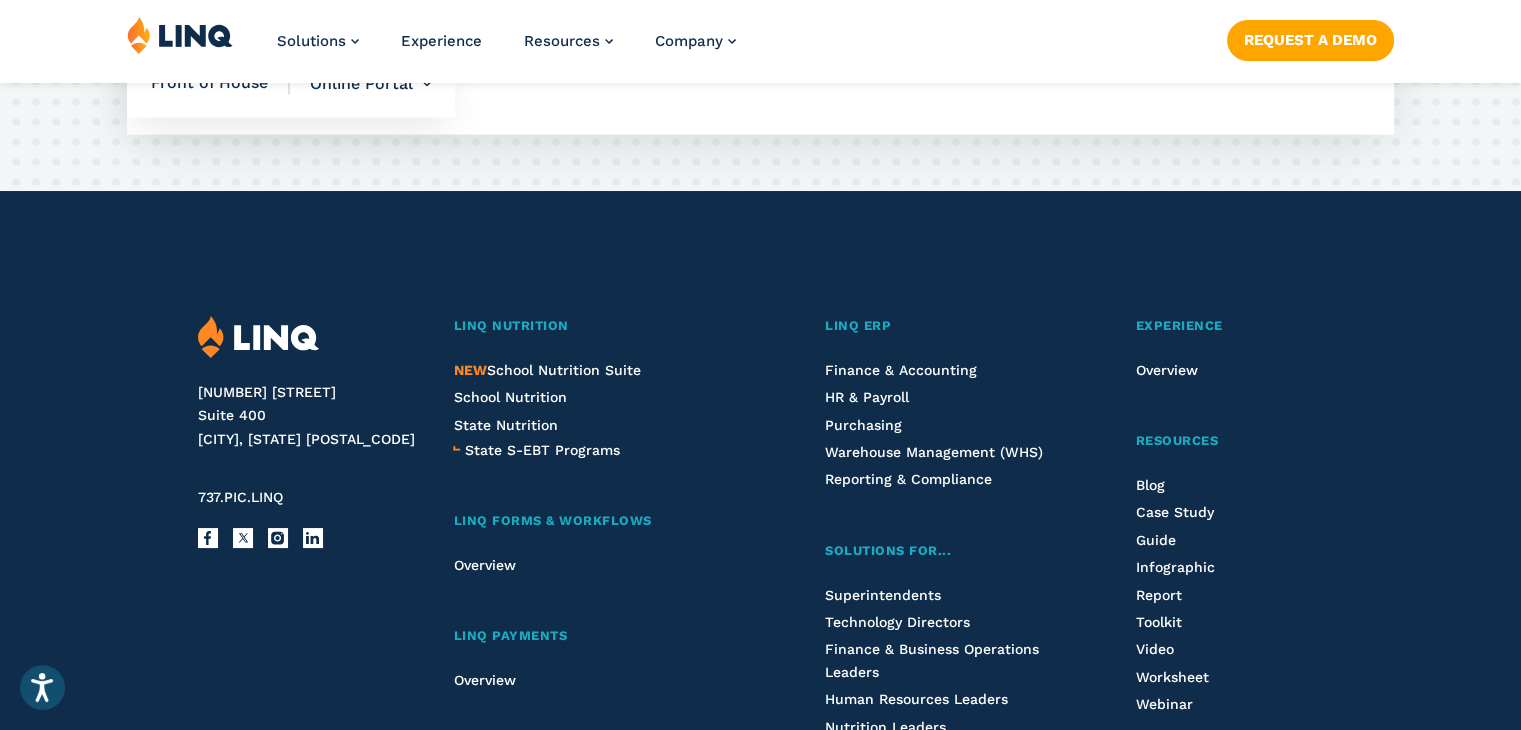 scroll, scrollTop: 4600, scrollLeft: 0, axis: vertical 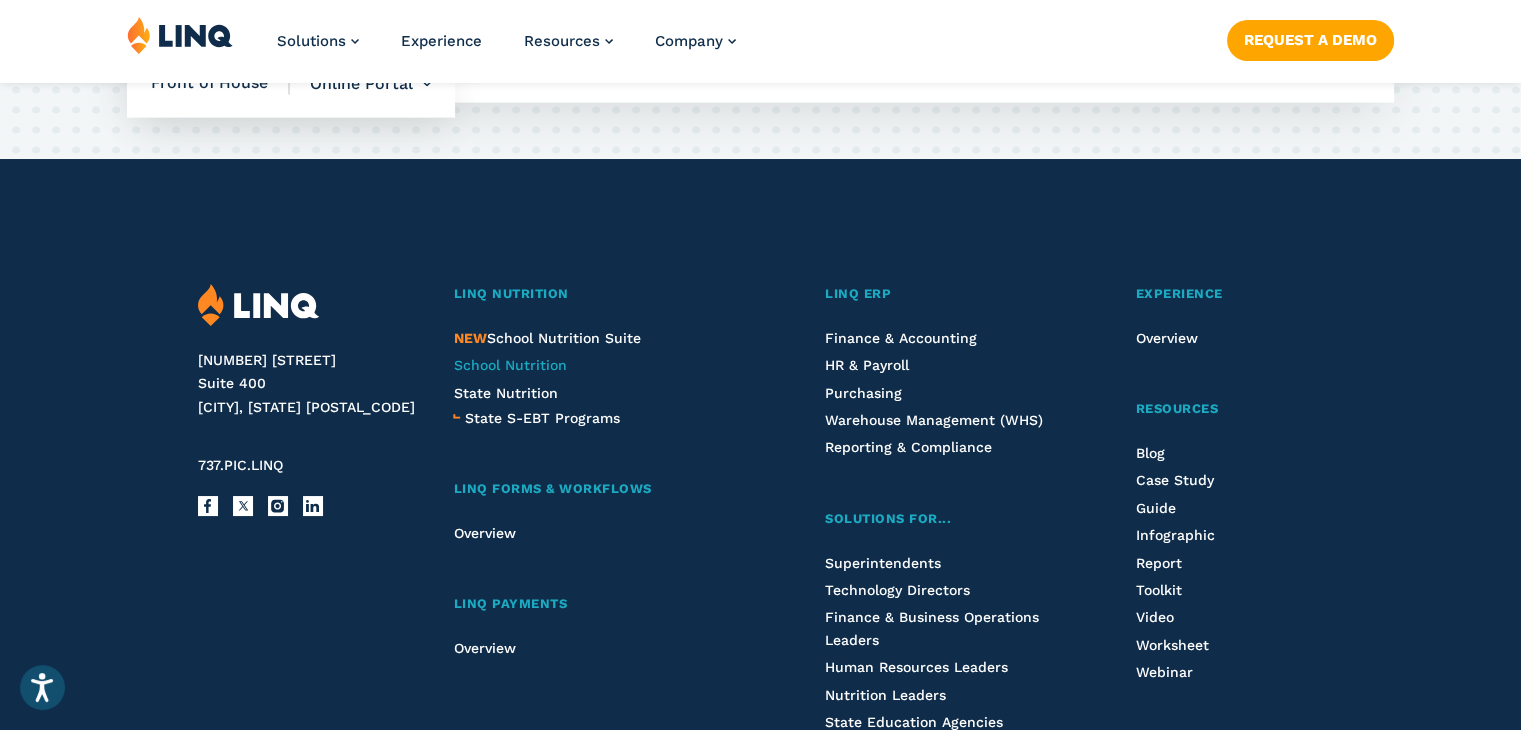 click on "School Nutrition" at bounding box center (509, 365) 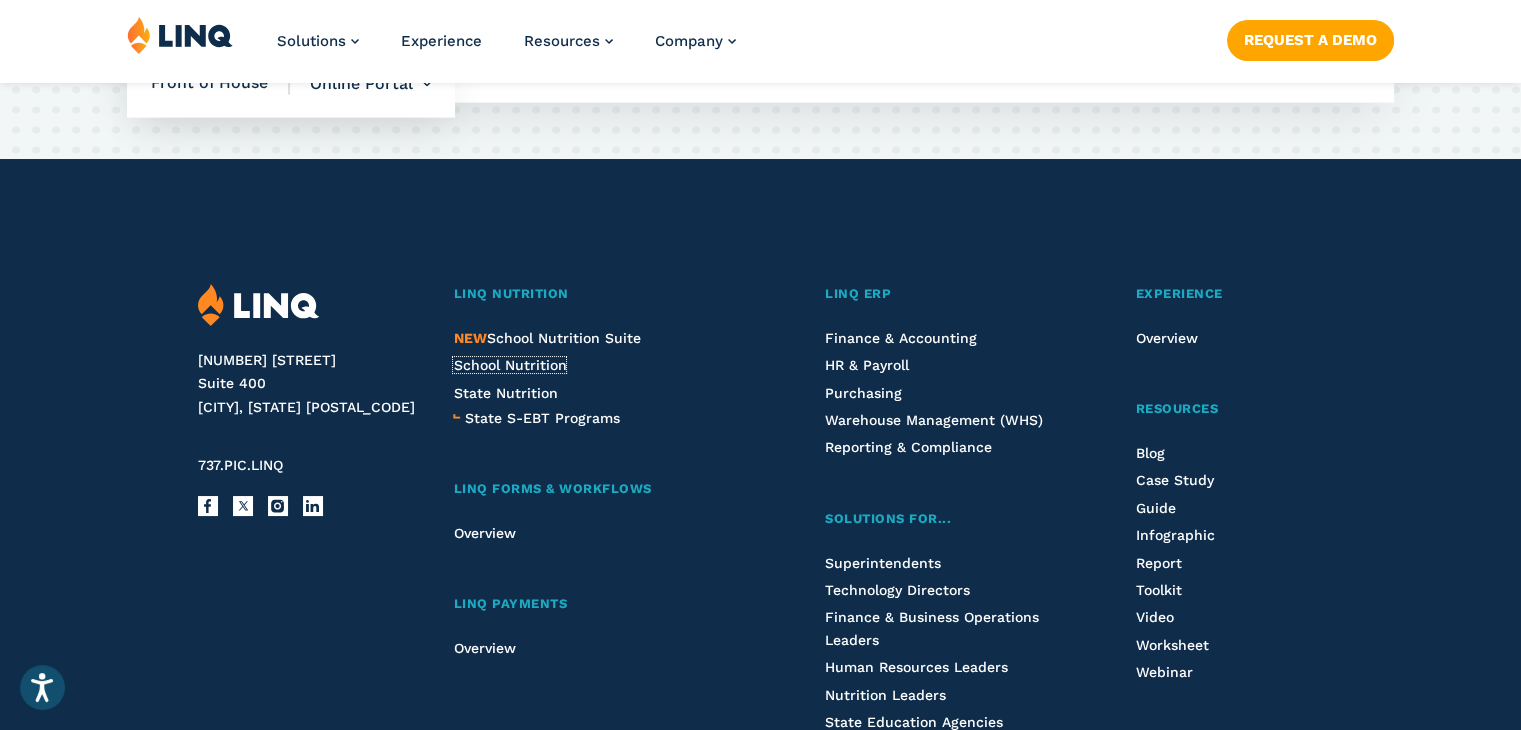 scroll, scrollTop: 4700, scrollLeft: 0, axis: vertical 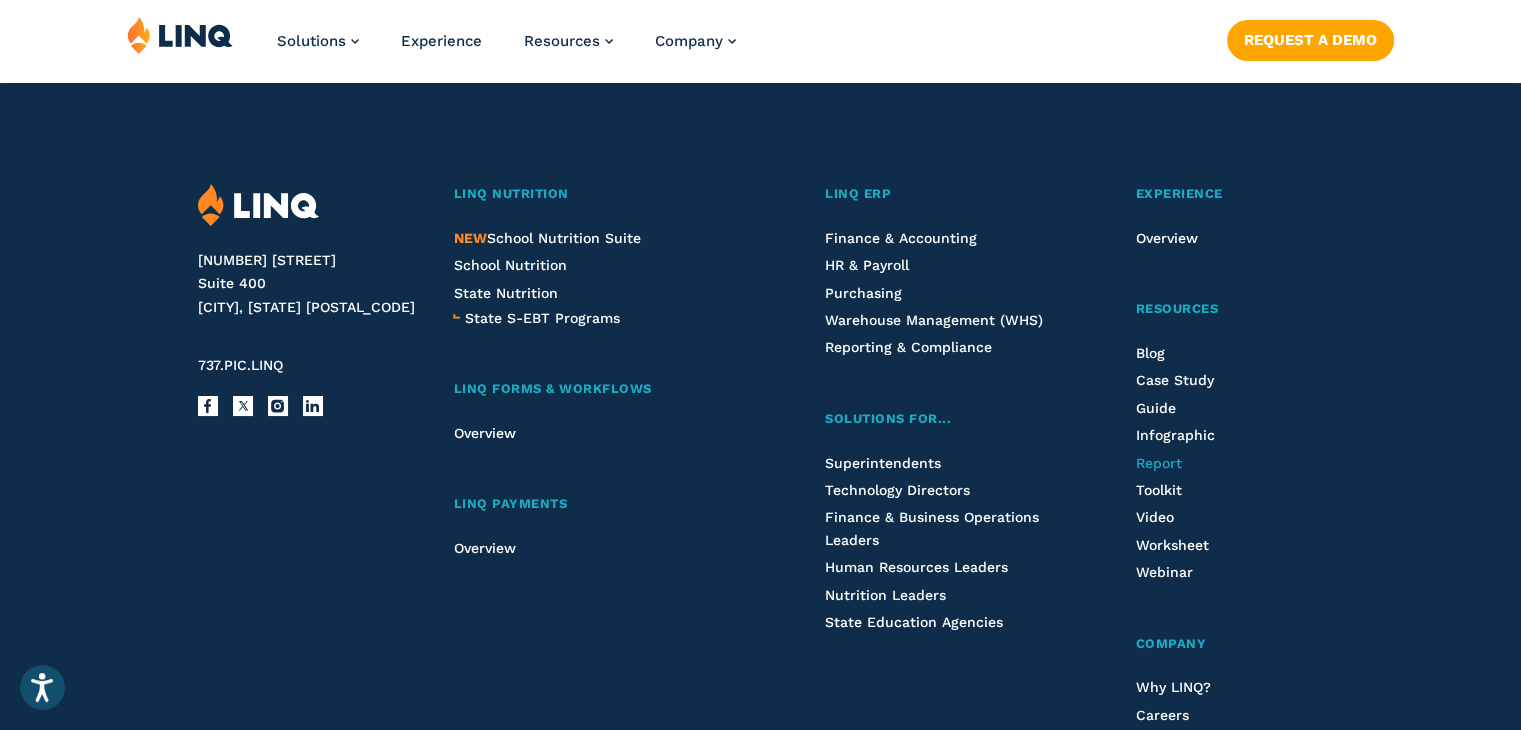 click on "Report" at bounding box center [1158, 463] 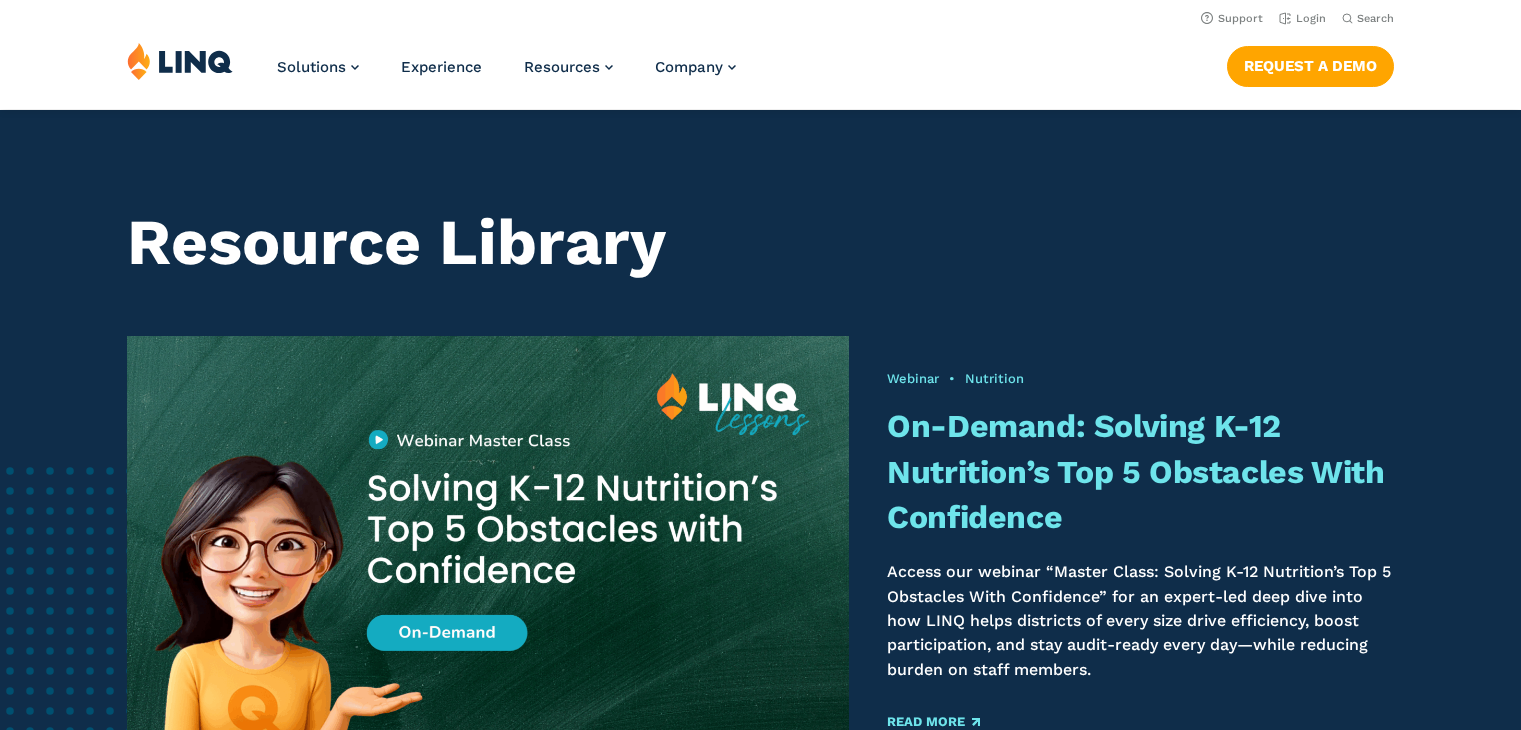 scroll, scrollTop: 0, scrollLeft: 0, axis: both 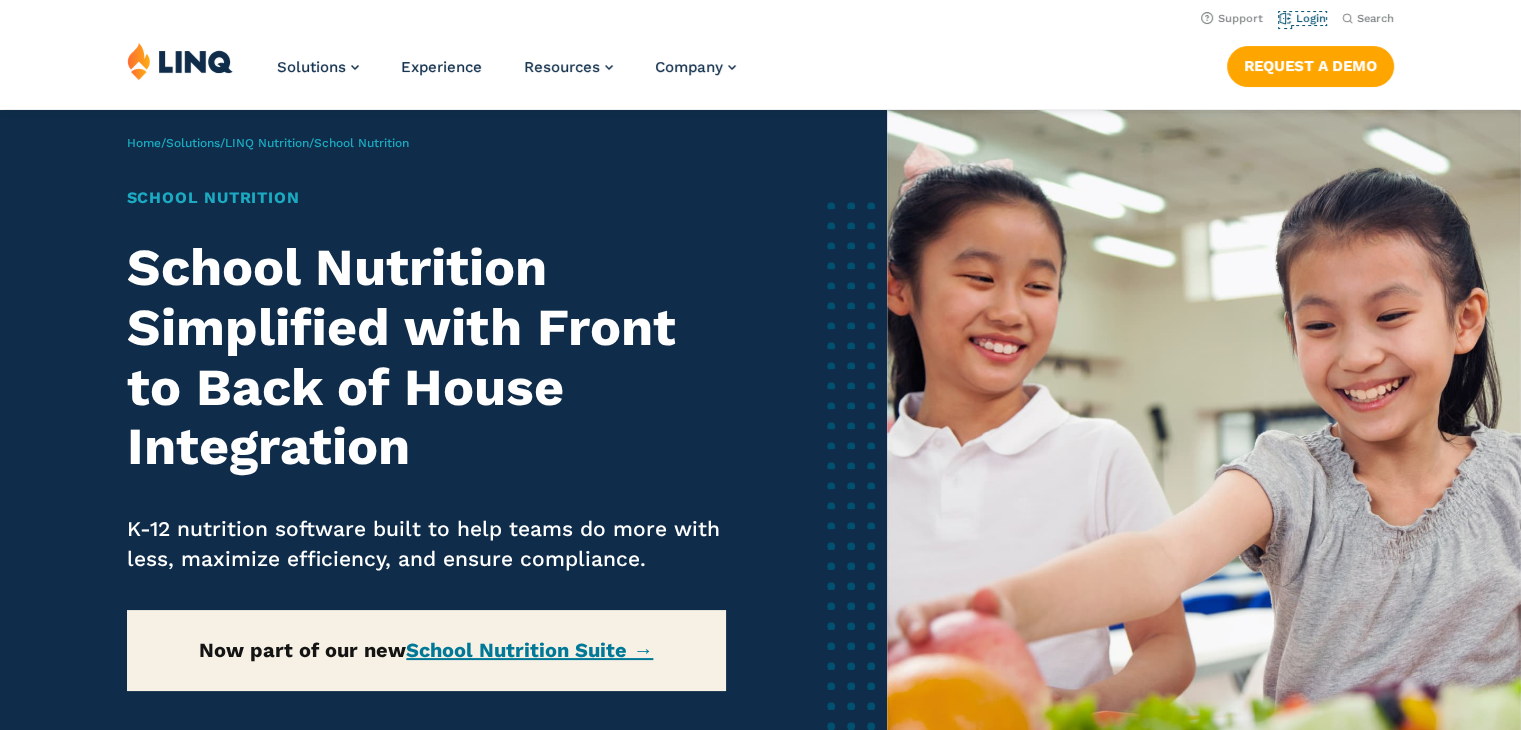 click on "Login" at bounding box center [1302, 18] 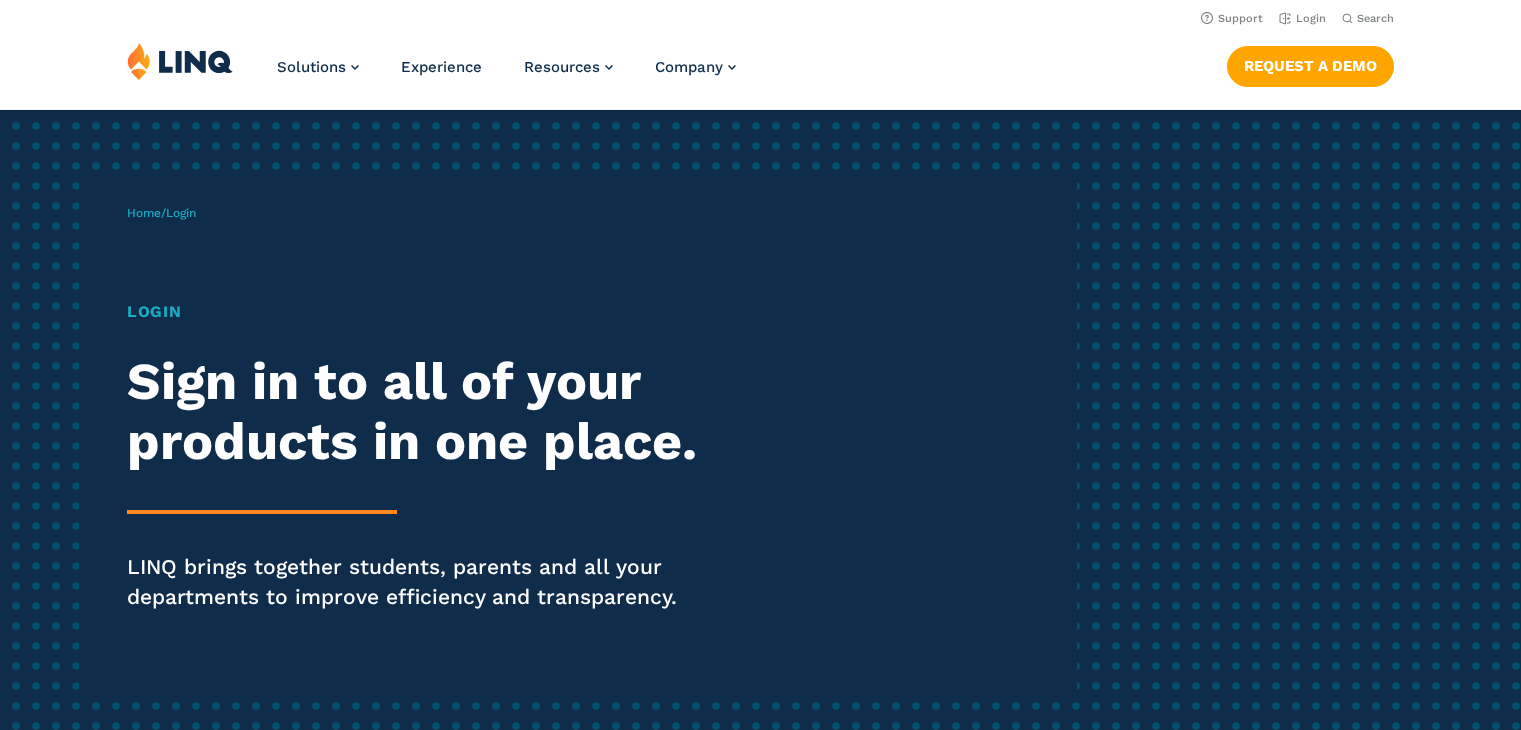scroll, scrollTop: 0, scrollLeft: 0, axis: both 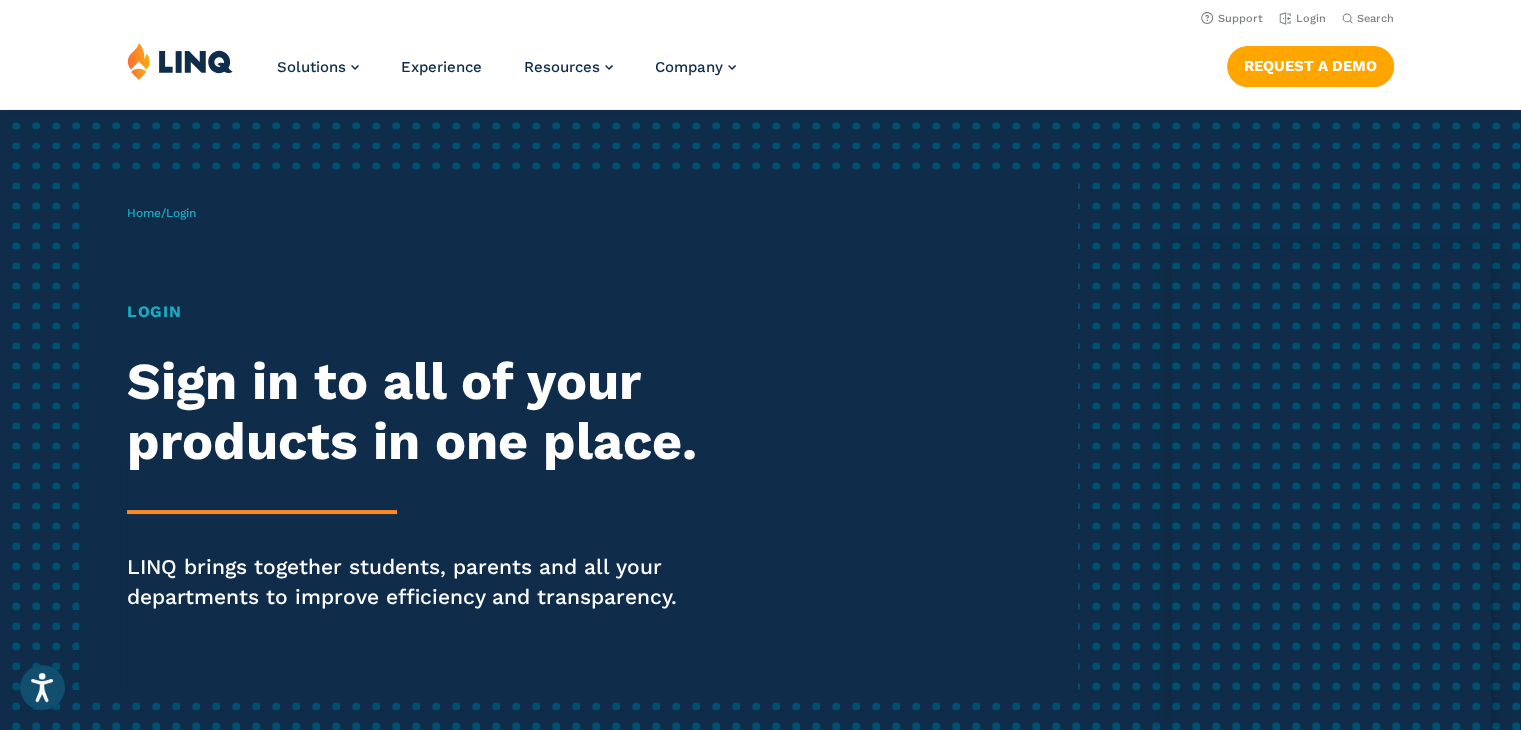 click on "Login" at bounding box center [420, 312] 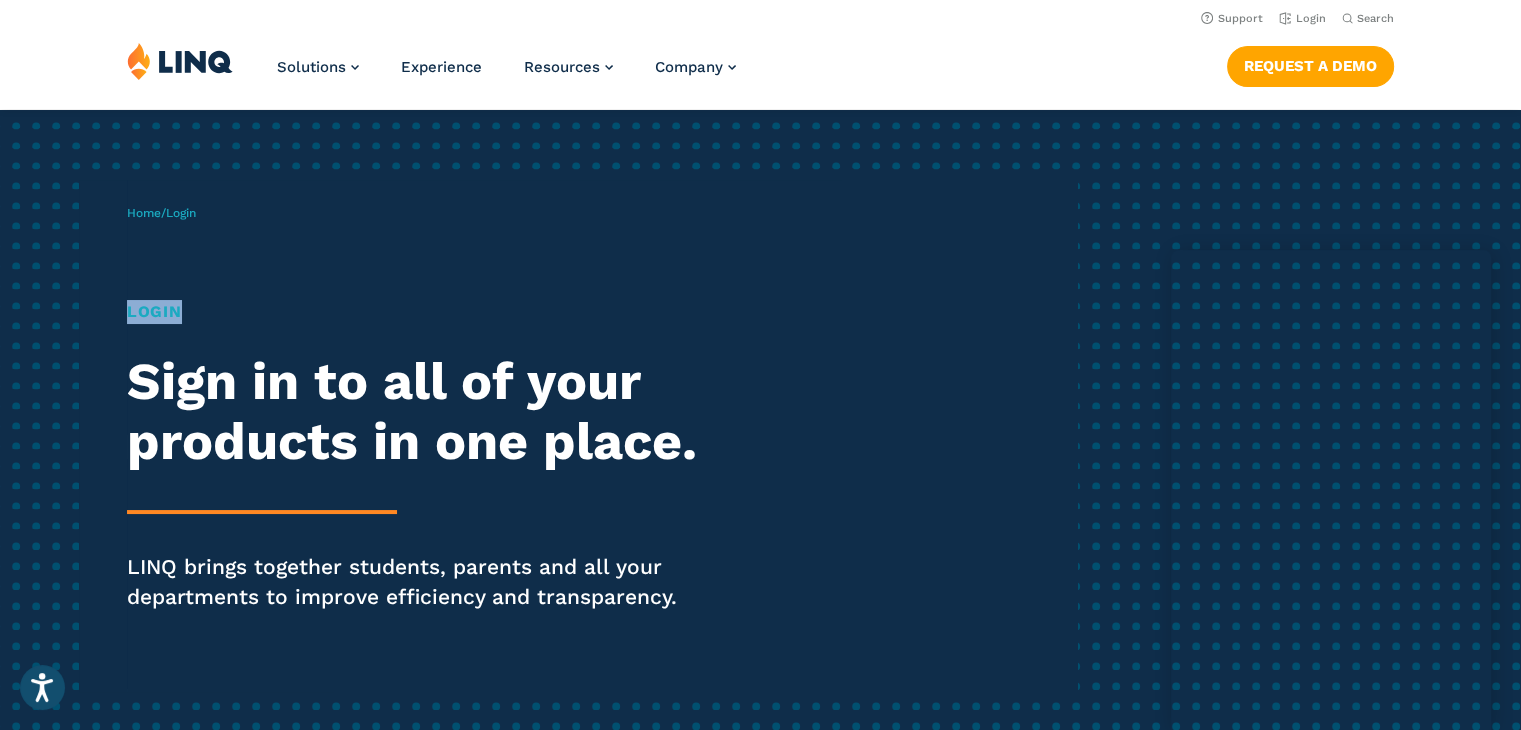 click on "Login" at bounding box center (420, 312) 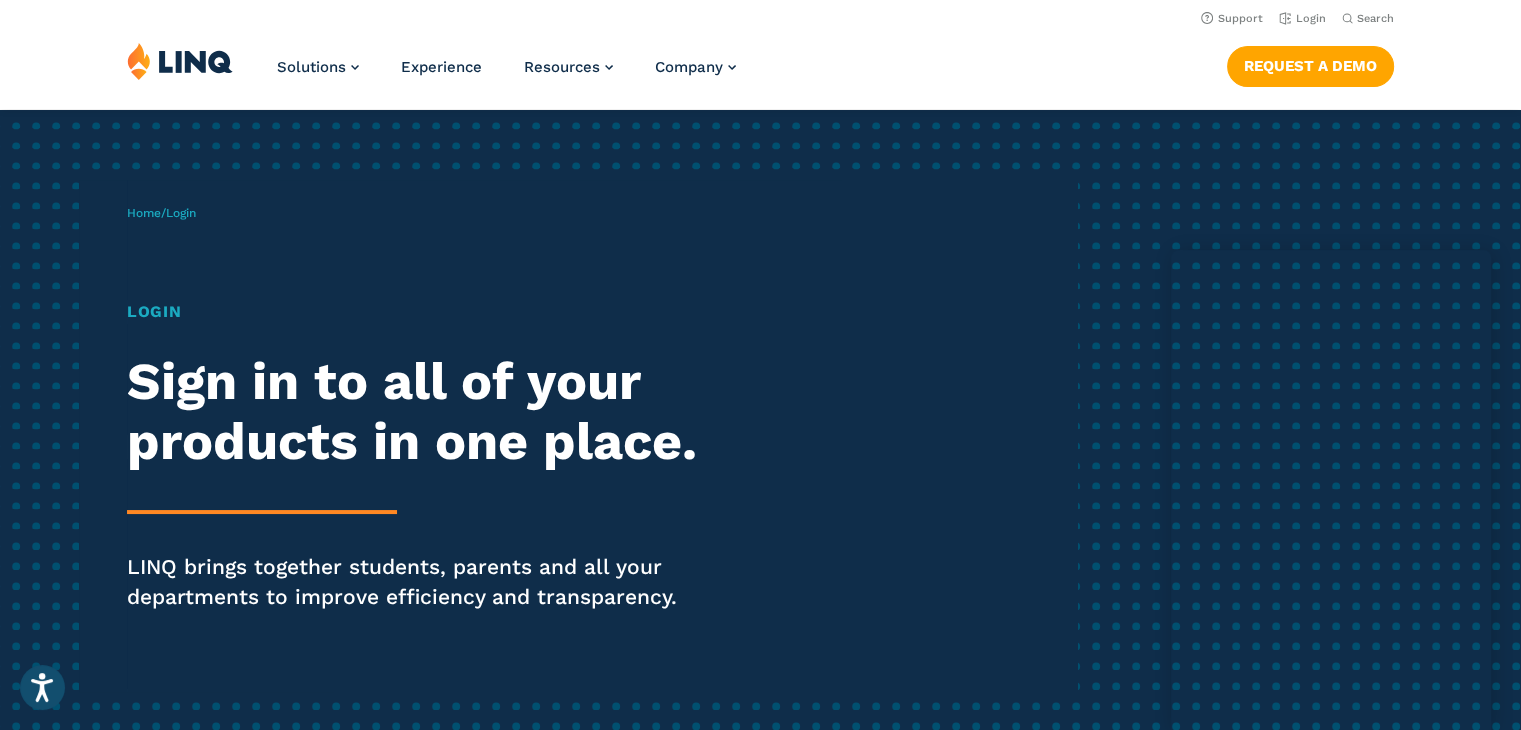 click on "Login" at bounding box center (181, 213) 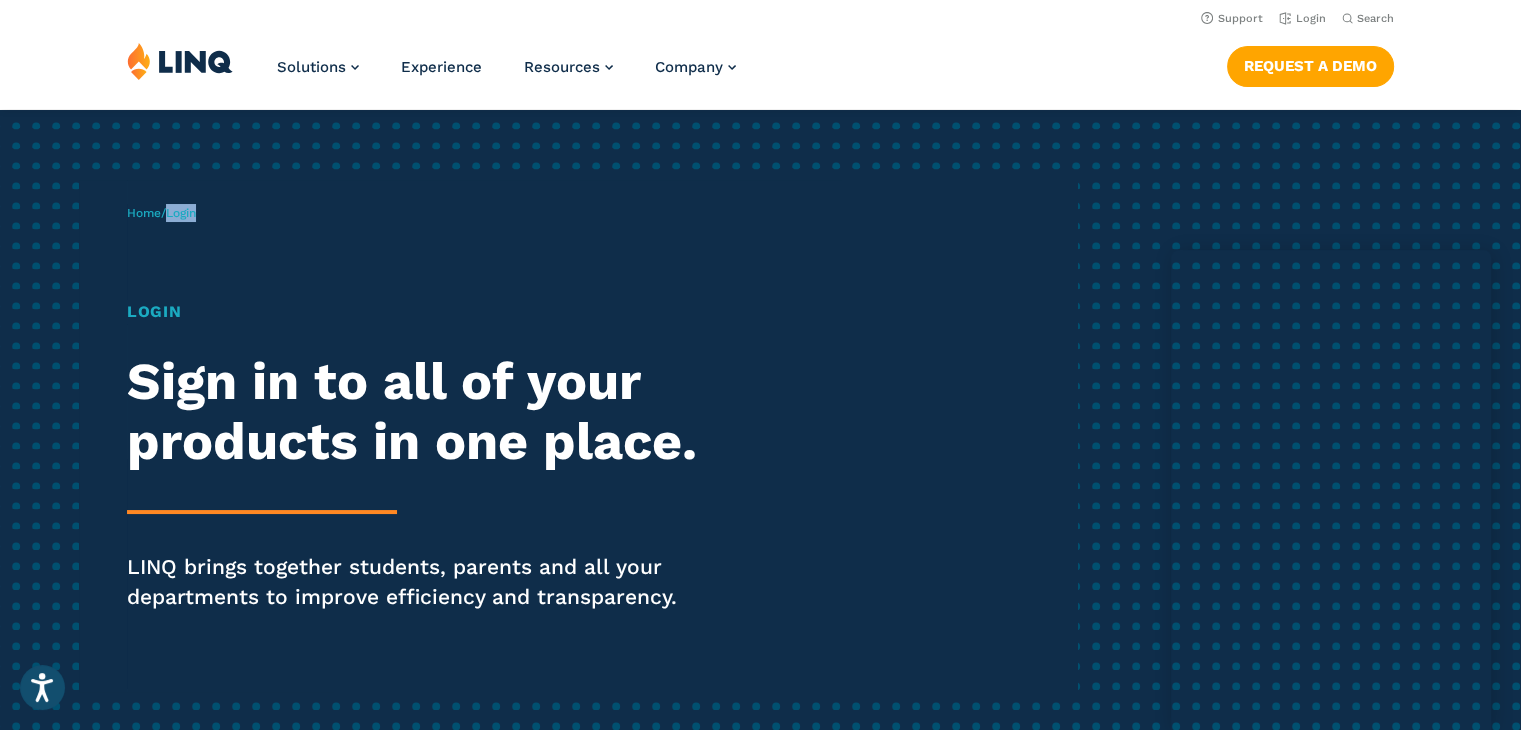 click on "Login" at bounding box center [181, 213] 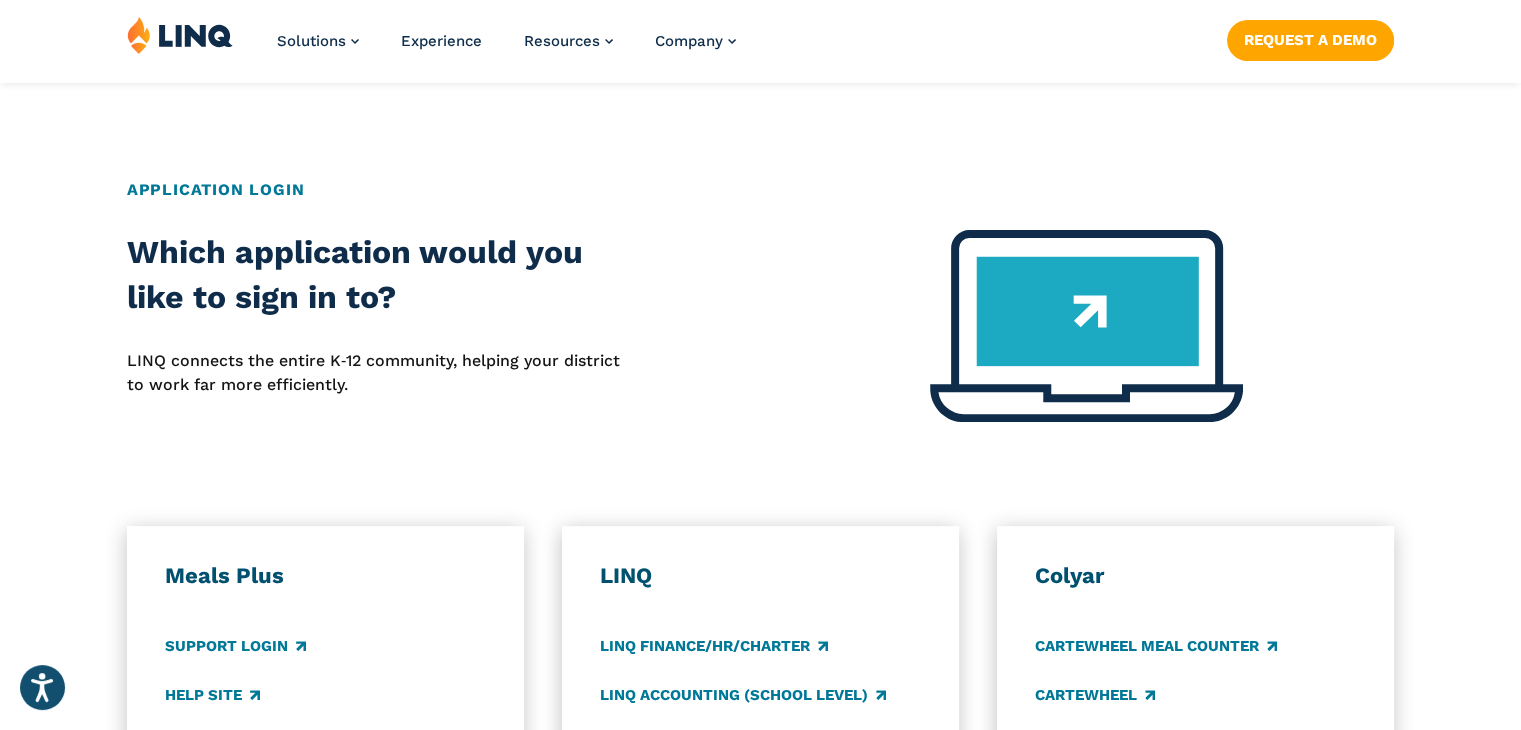scroll, scrollTop: 1000, scrollLeft: 0, axis: vertical 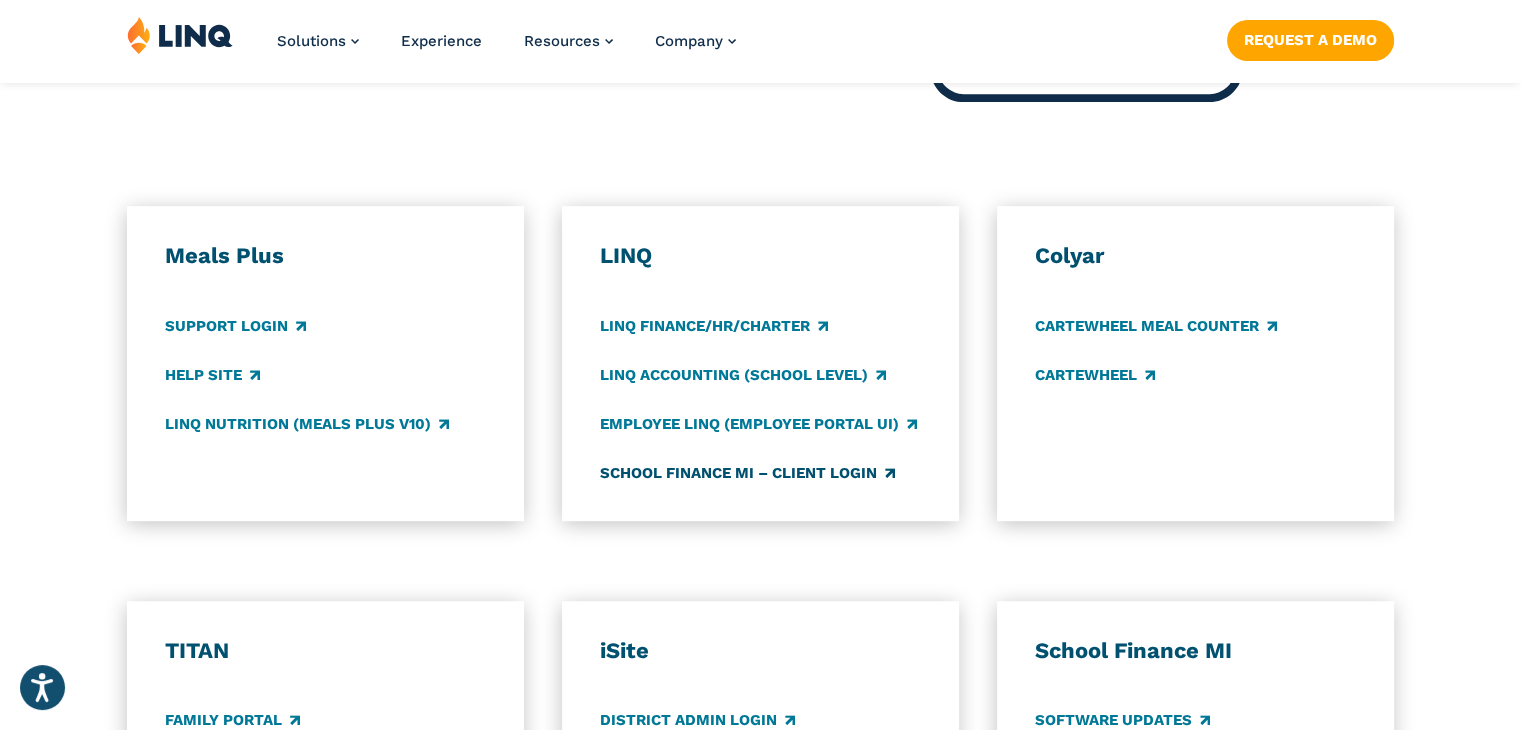 click on "School Finance MI – Client Login" at bounding box center [747, 473] 